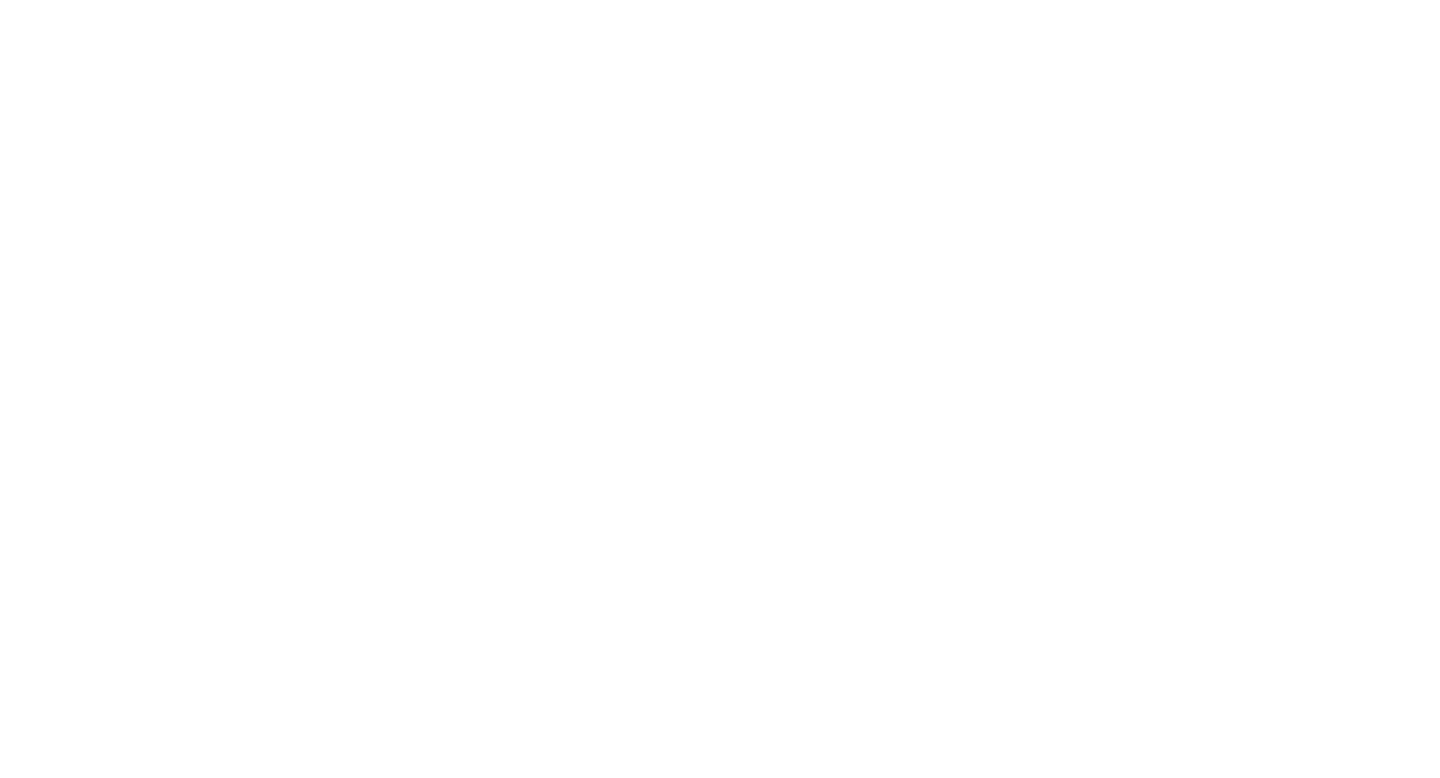 scroll, scrollTop: 0, scrollLeft: 0, axis: both 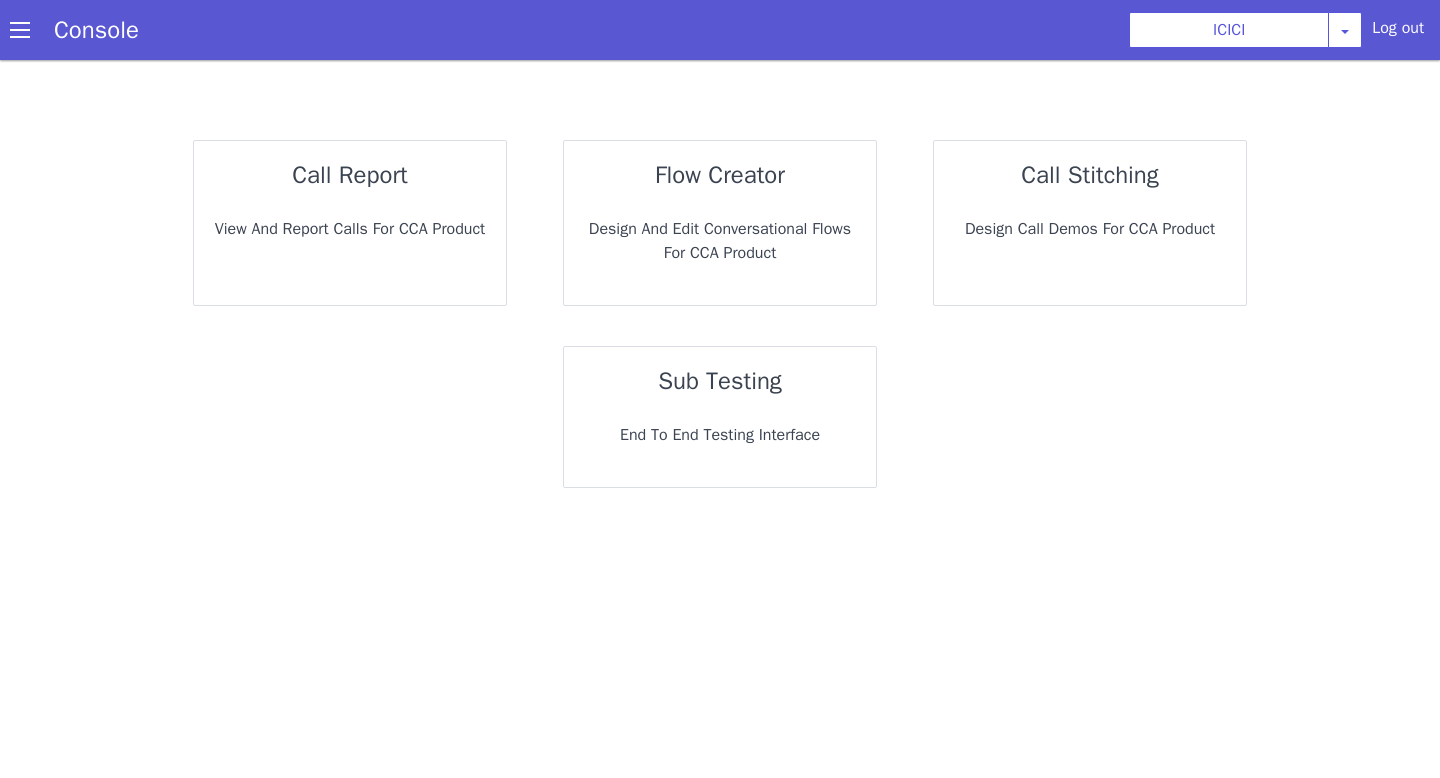 click on "sub testing End to End Testing Interface" at bounding box center (718, 417) 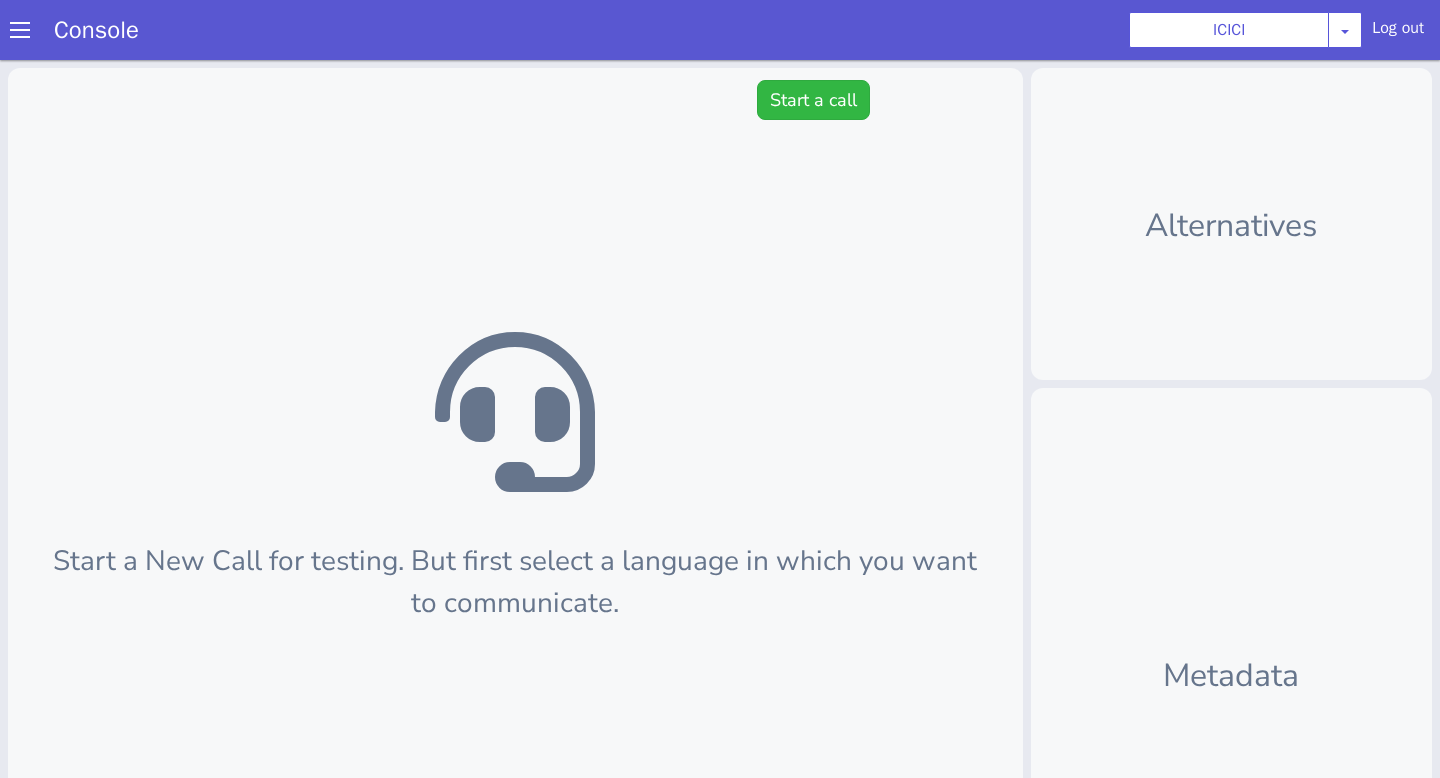 scroll, scrollTop: 6, scrollLeft: 0, axis: vertical 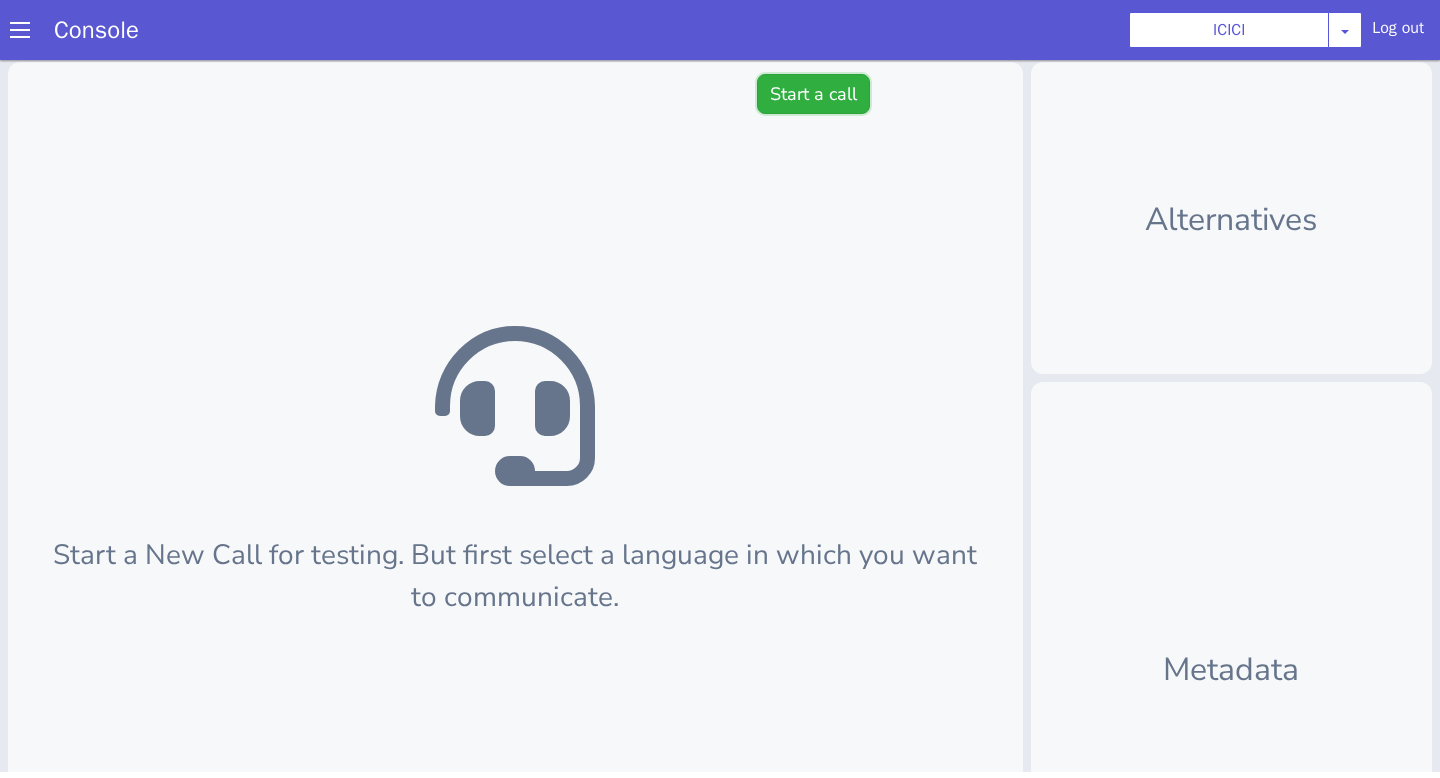 click on "Start a call" at bounding box center [813, 94] 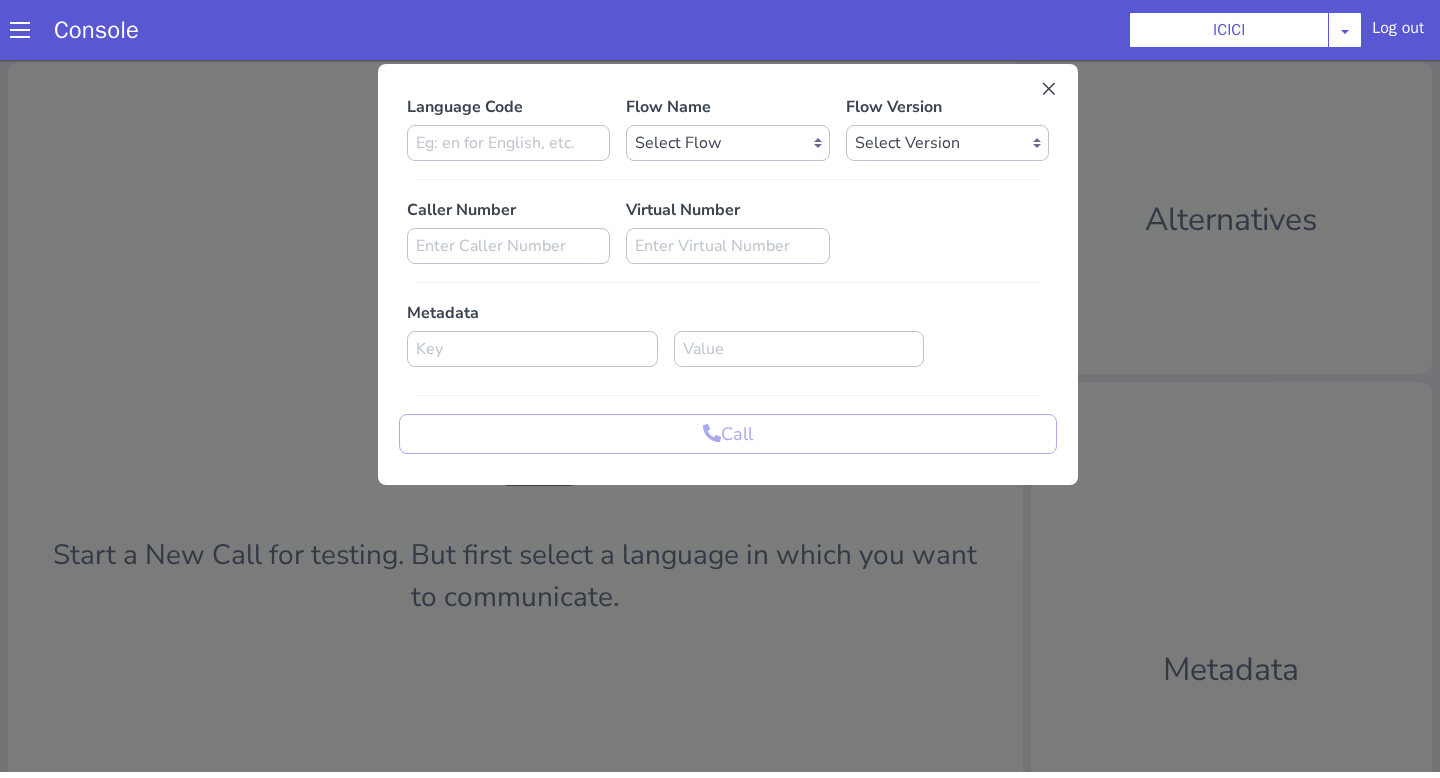 click on "Language Code" at bounding box center [508, 128] 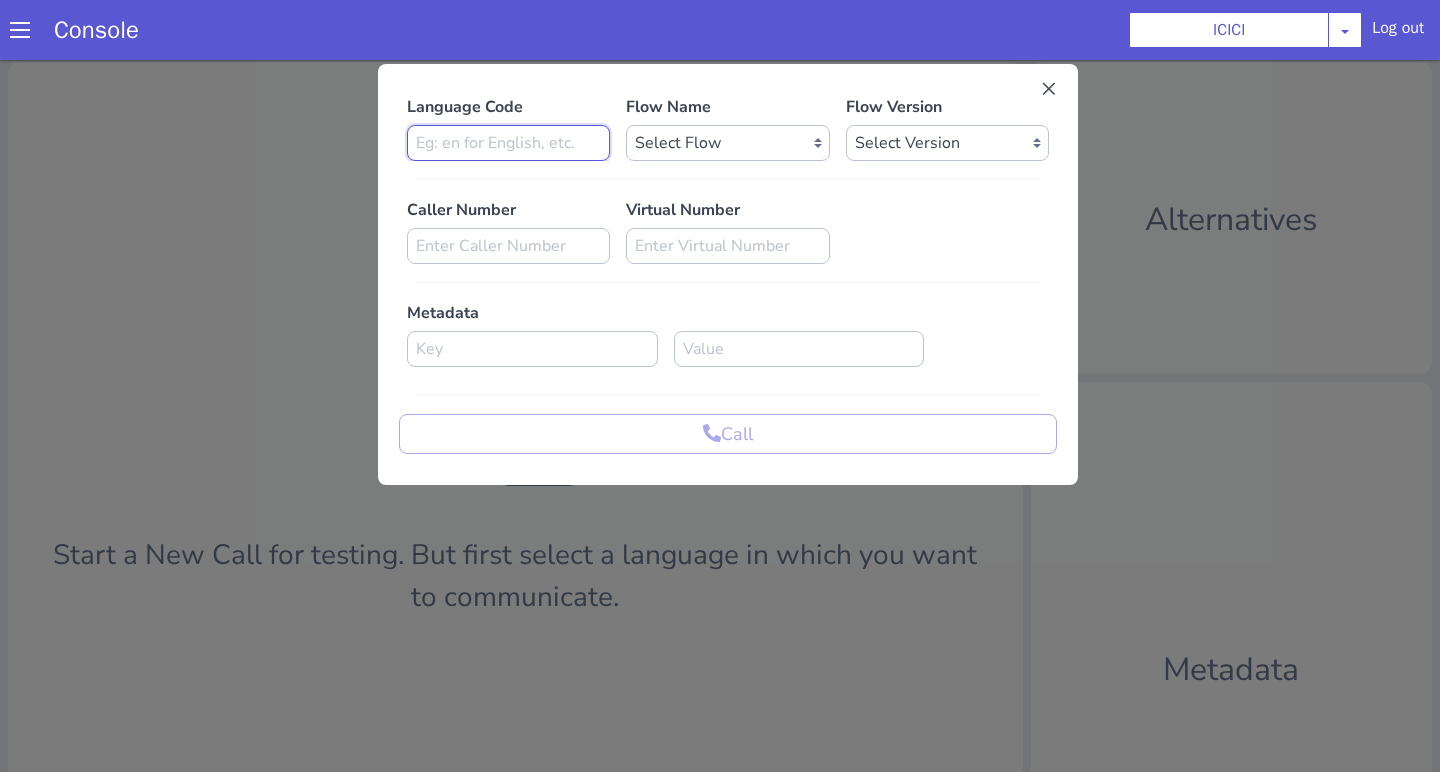 click at bounding box center (508, 143) 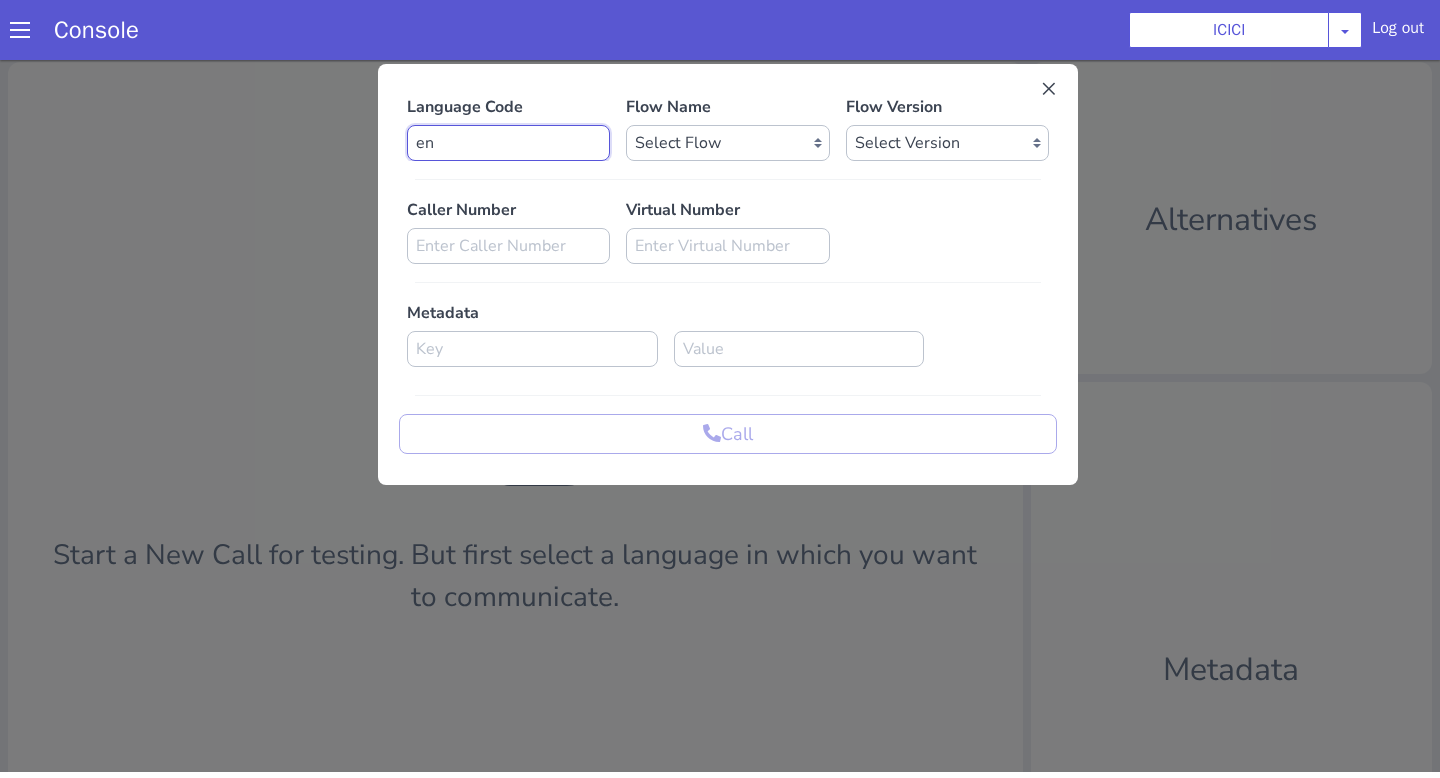 type on "en" 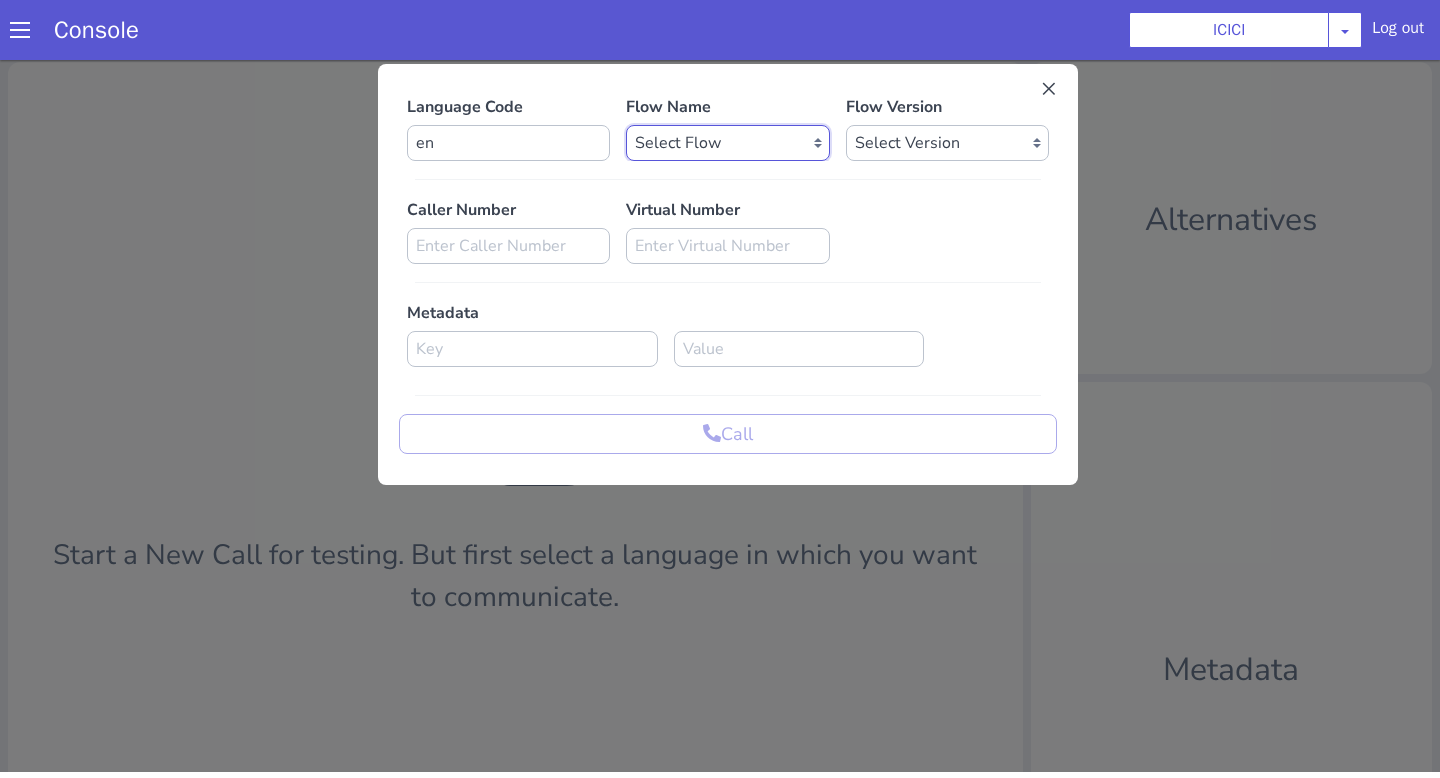 click on "Select Flow sachin_testing icici_test_import_1 icici_test icici_dummy infra_test ICICI_2 inter_digit_dtmf_wait_test icici ICICI_2.1 icici_incident_reporting Dummy_testcase icici_impostor_test icici_dtmf_patience_test DTMF_patience_test_bot icici_bot_2.0 (dropped) icici_cdbc_modification icici_migration phase_5 icici_lic_ipo icici_temp icici_outbound icici_poc_sip_trunking icici_prod_sync_temp icici_CC_limit_enhancement icici_farmer_bot icici_farmer_bot_hindi icici_hi icici_dialogy" at bounding box center (727, 143) 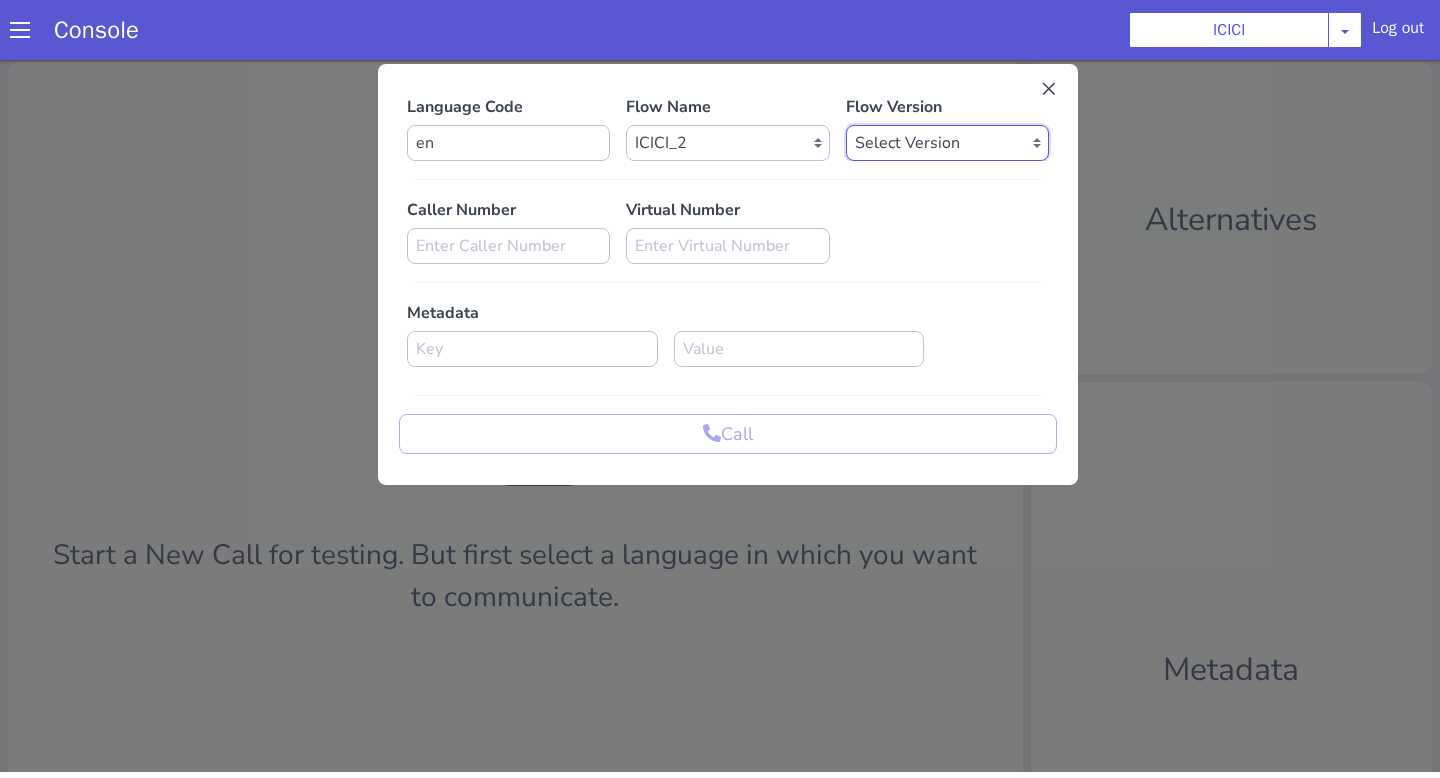 click on "Select Version 0.1.10 0.1.9 0.1.8 0.1.7 0.1.6 0.1.5 0.1.4 0.1.3 0.1.2 0.1.1 0.1.0 0.0.328 0.0.327 0.0.326 0.0.325 0.0.324 0.0.323 0.0.322 0.0.321 0.0.320 0.0.319 0.0.318 0.0.317 0.0.316 0.0.315 0.0.314 0.0.313 0.0.312 0.0.311 0.0.310 0.0.309 0.0.308 0.0.307 0.0.306 0.0.305 0.0.304 0.0.303 0.0.302 0.0.301 0.0.300 0.0.299 0.0.298 0.0.297 0.0.296 0.0.295 0.0.294 0.0.293 0.0.292 0.0.291 0.0.290 0.0.289 0.0.288 0.0.287 0.0.286 0.0.285 0.0.284 0.0.283 0.0.282 0.0.281 0.0.280 0.0.279 0.0.278 0.0.277 0.0.276 0.0.275 0.0.274 0.0.273 0.0.272 0.0.271 0.0.270 0.0.269 0.0.268 0.0.267 0.0.266 0.0.265 0.0.264 0.0.263 0.0.262 0.0.261 0.0.260 0.0.259 0.0.258 0.0.257 0.0.256 0.0.255 0.0.254 0.0.253 0.0.252 0.0.251 0.0.250 0.0.249 0.0.248 0.0.247 0.0.246 0.0.245 0.0.244 0.0.243 0.0.242 0.0.241 0.0.240 0.0.239 0.0.238 0.0.237 0.0.236 0.0.235 0.0.234 0.0.233 0.0.232 0.0.231 0.0.230 0.0.229 0.0.228 0.0.227 0.0.226 0.0.225 0.0.224 0.0.223 0.0.222 0.0.221 0.0.220 0.0.219 0.0.218 0.0.217 0.0.216 0.0.215 0.0.214 0.0.213 0.0.212 0.0.99" at bounding box center [947, 143] 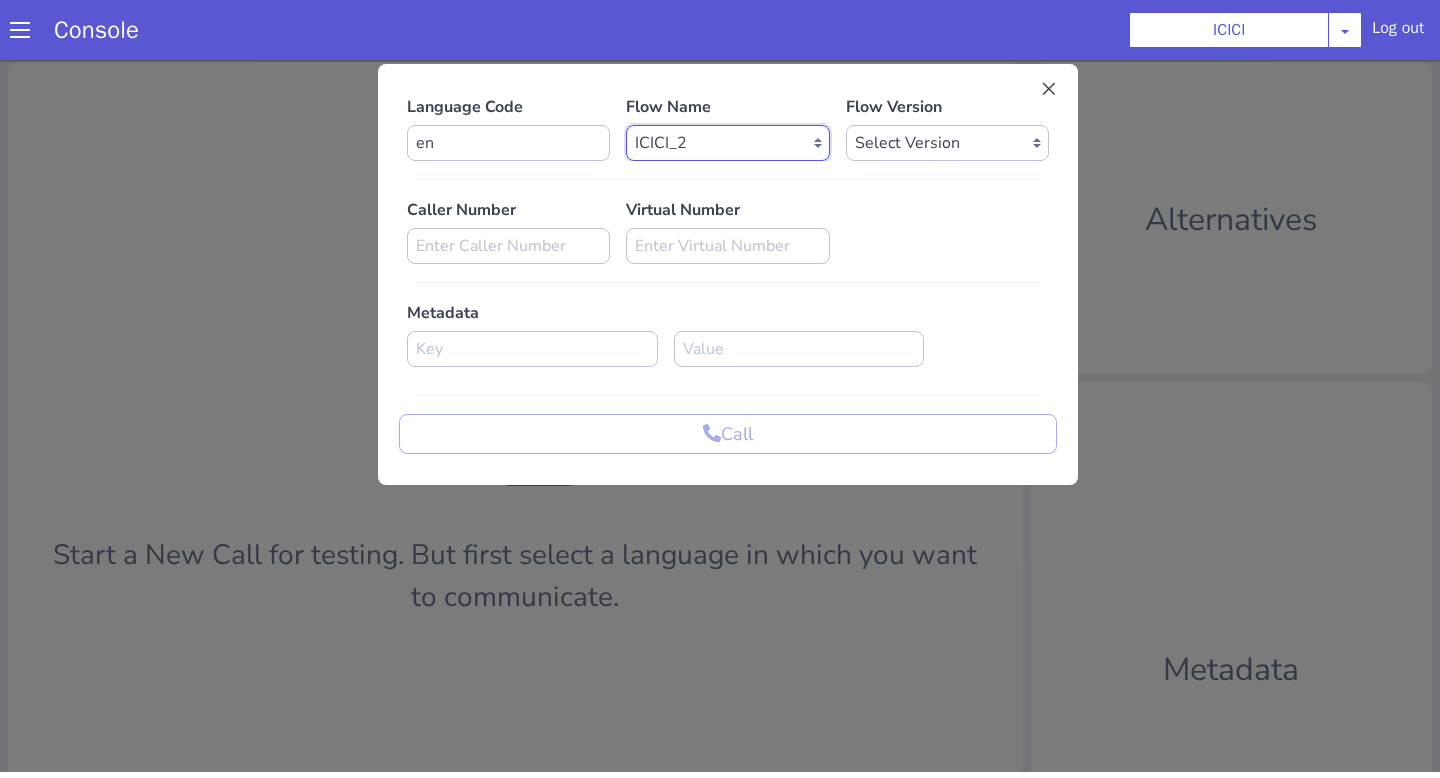 click on "Select Flow sachin_testing icici_test_import_1 icici_test icici_dummy infra_test ICICI_2 inter_digit_dtmf_wait_test icici ICICI_2.1 icici_incident_reporting Dummy_testcase icici_impostor_test icici_dtmf_patience_test DTMF_patience_test_bot icici_bot_2.0 (dropped) icici_cdbc_modification icici_migration phase_5 icici_lic_ipo icici_temp icici_outbound icici_poc_sip_trunking icici_prod_sync_temp icici_CC_limit_enhancement icici_farmer_bot icici_farmer_bot_hindi icici_hi icici_dialogy" at bounding box center [727, 143] 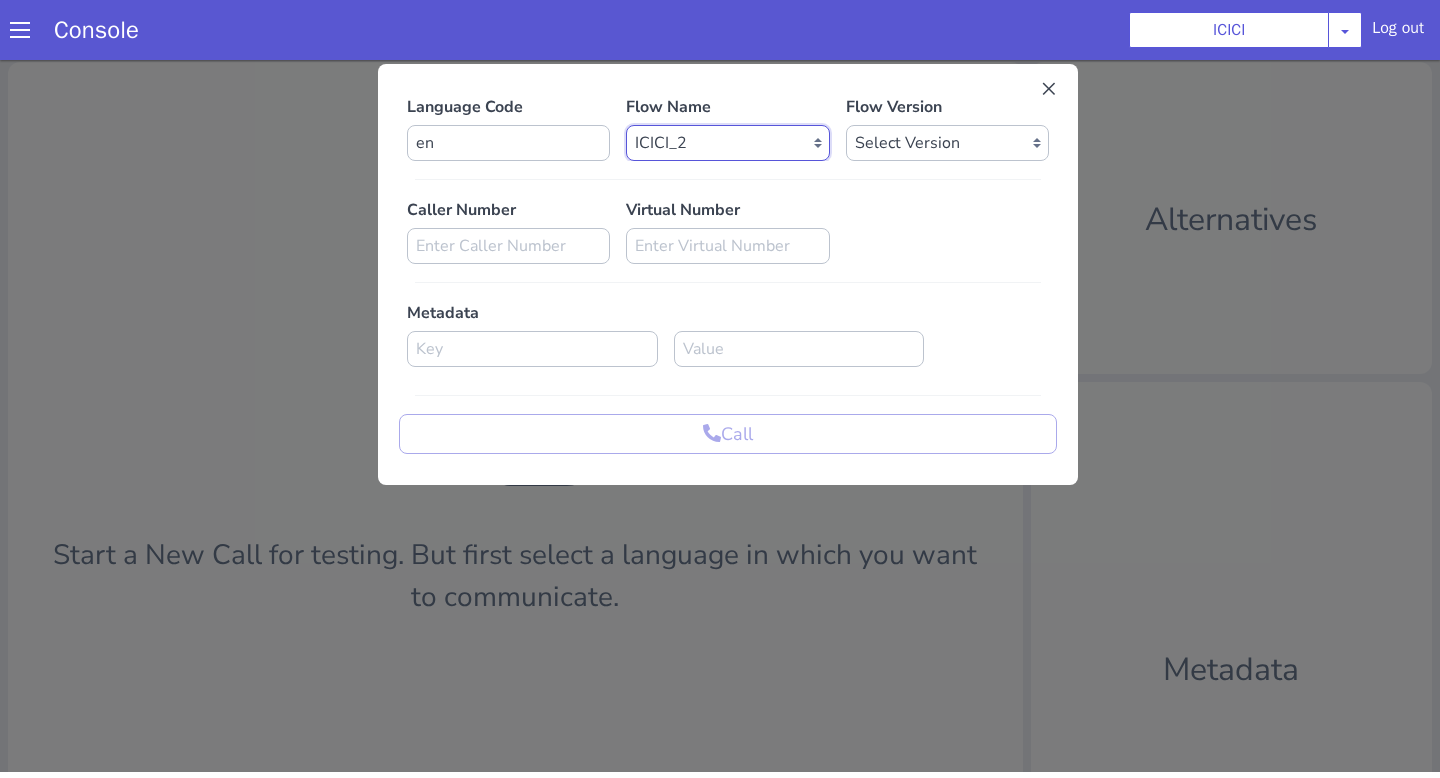 select on "b03a4faf-32c3-4c7e-b817-7f3662e43ade" 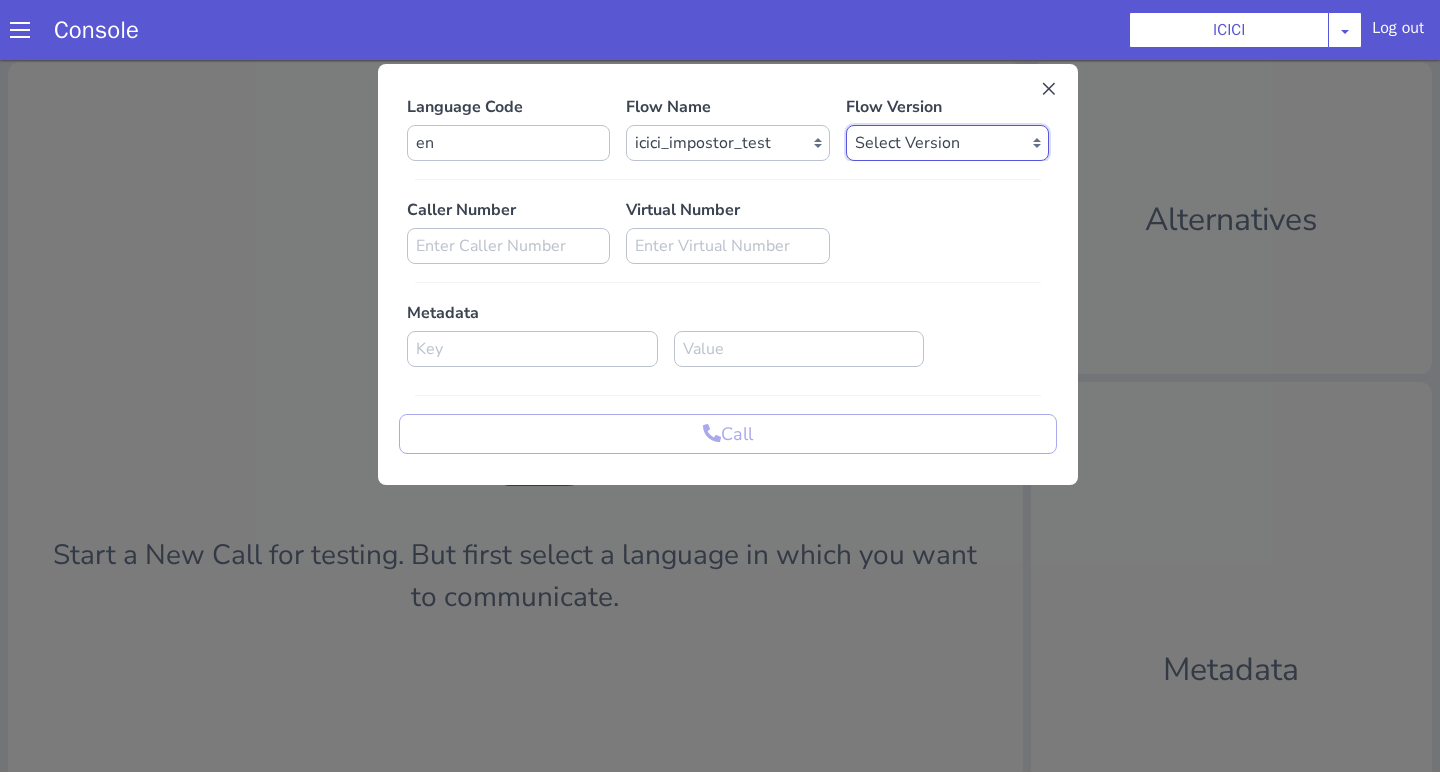 click on "Select Version 0.0.45 0.0.44 0.0.43 0.0.42 0.0.41 0.0.40 0.0.39 0.0.38 0.0.37 0.0.36 0.0.35 0.0.34 0.0.33 0.0.32 0.0.31 0.0.30 0.0.29 0.0.28 0.0.27 0.0.26 0.0.25 0.0.24 0.0.23 0.0.22 0.0.21 0.0.20 0.0.19 0.0.18 0.0.17 0.0.16 0.0.15 0.0.14 0.0.13 0.0.12 0.0.11 0.0.10 0.0.9 0.0.8 0.0.7 0.0.6 0.0.5 0.0.4 0.0.3 0.0.2 0.0.1" at bounding box center [947, 143] 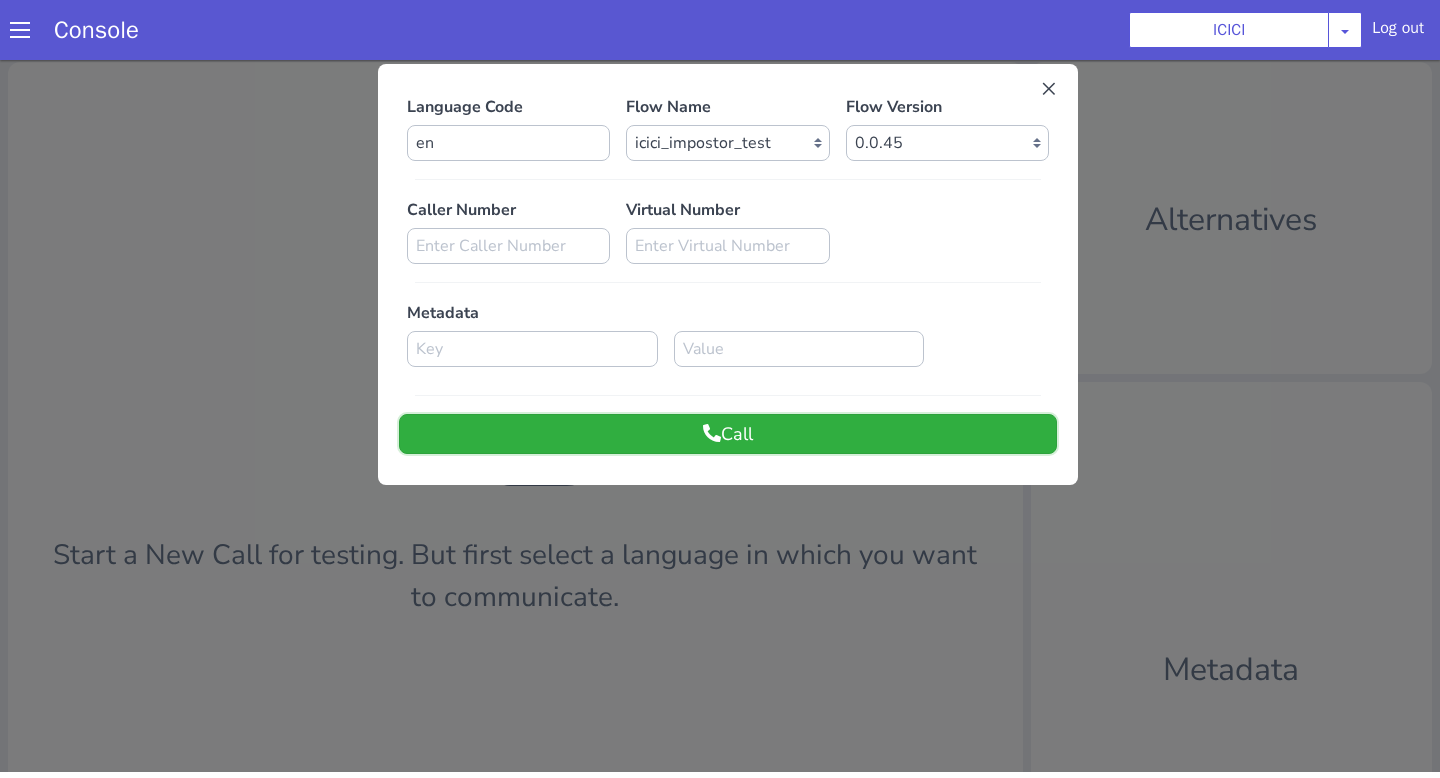 click on "Call" at bounding box center (728, 434) 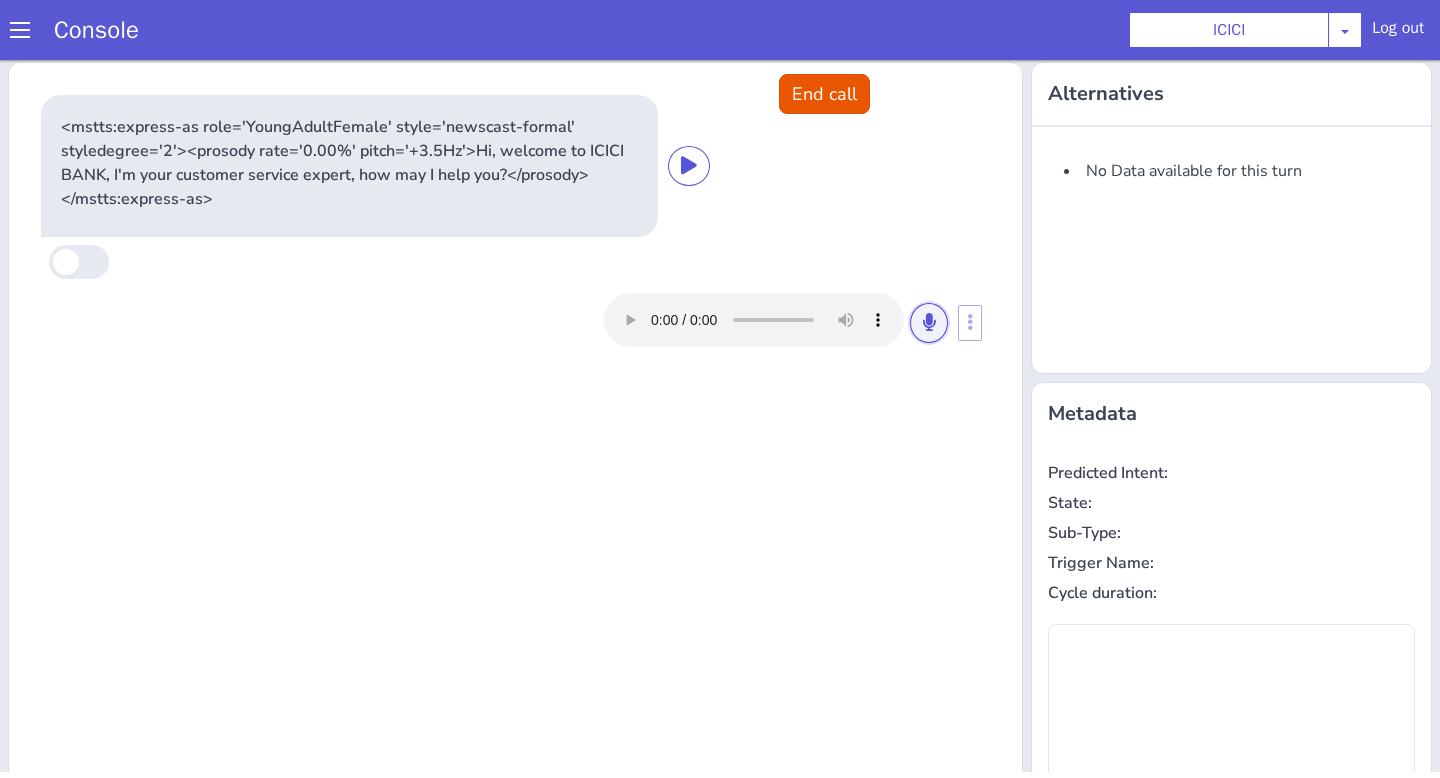 click at bounding box center (929, 323) 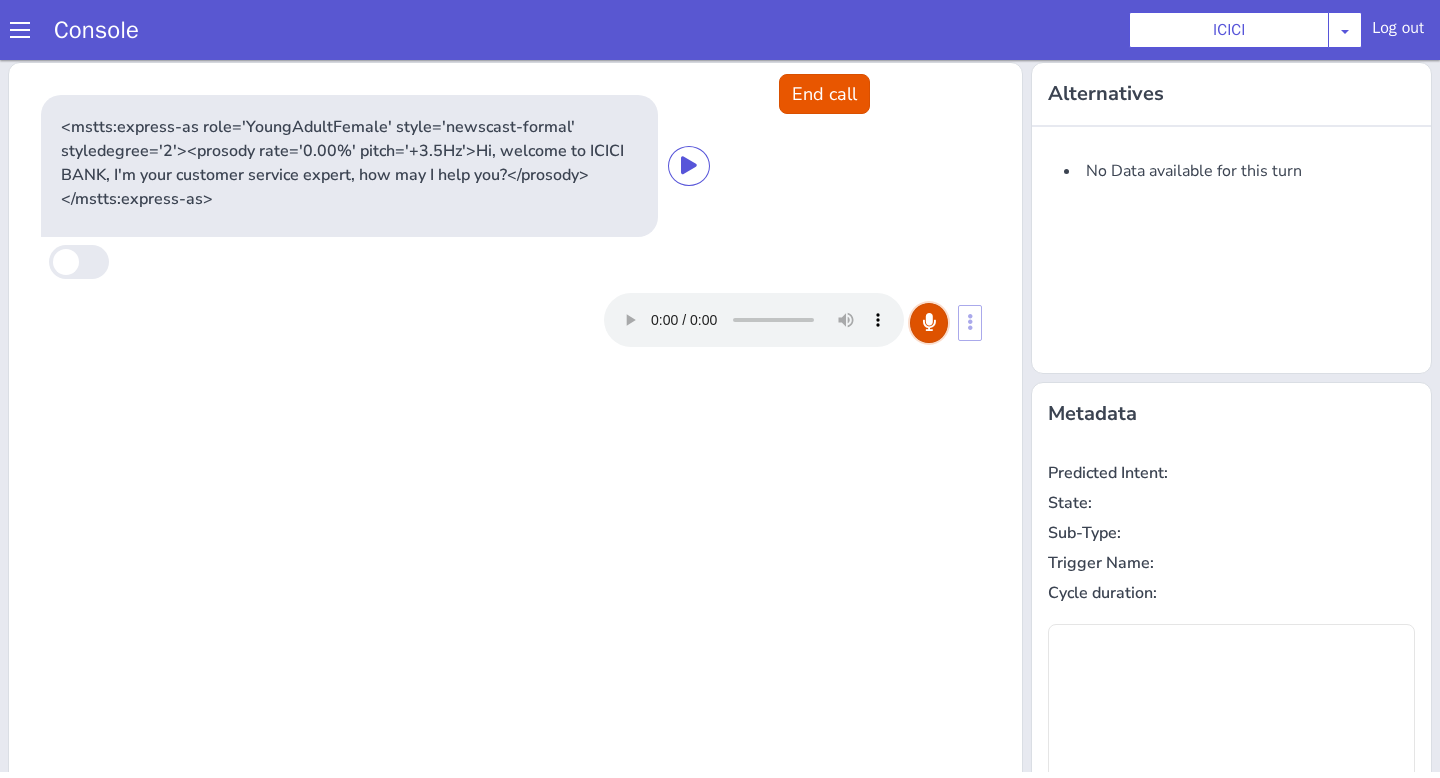 click at bounding box center (929, 323) 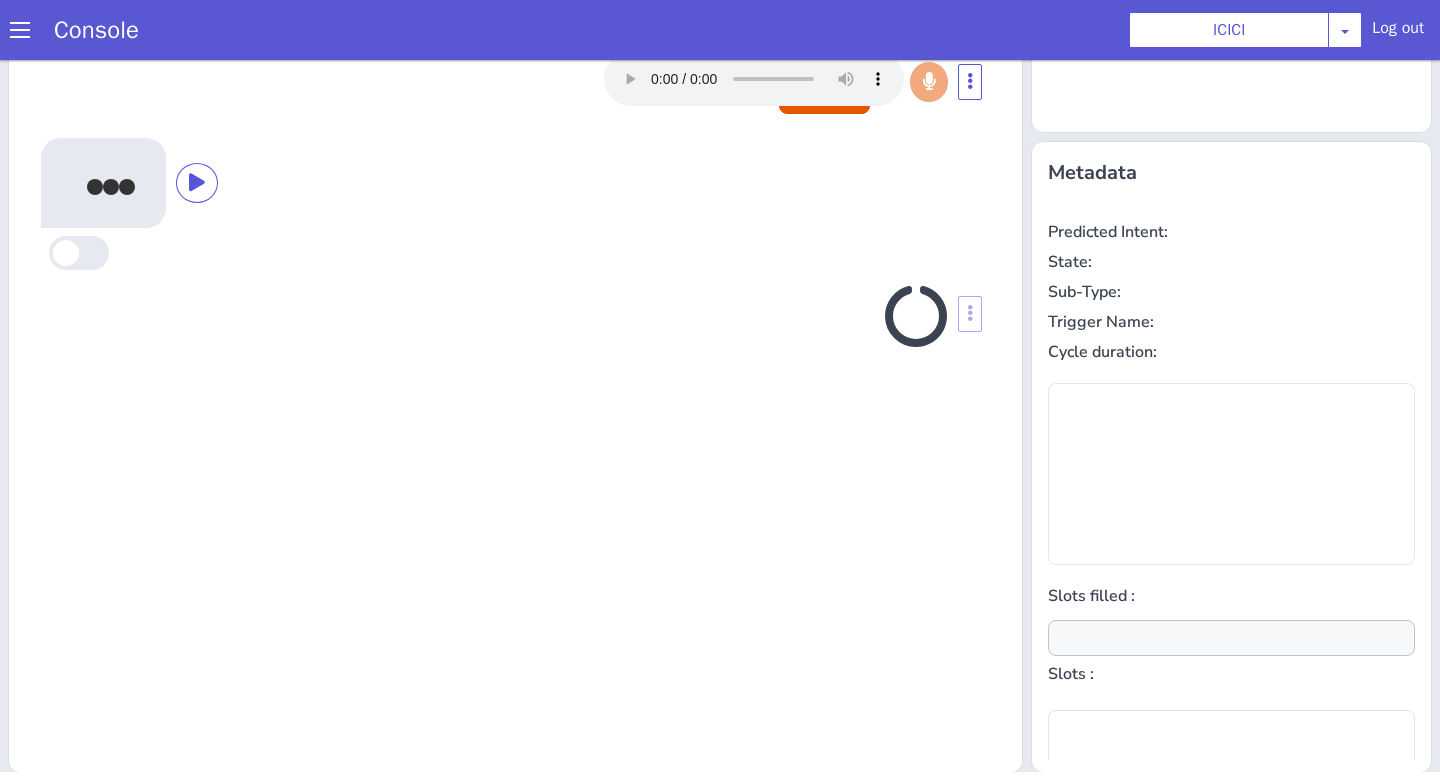 scroll, scrollTop: 242, scrollLeft: 0, axis: vertical 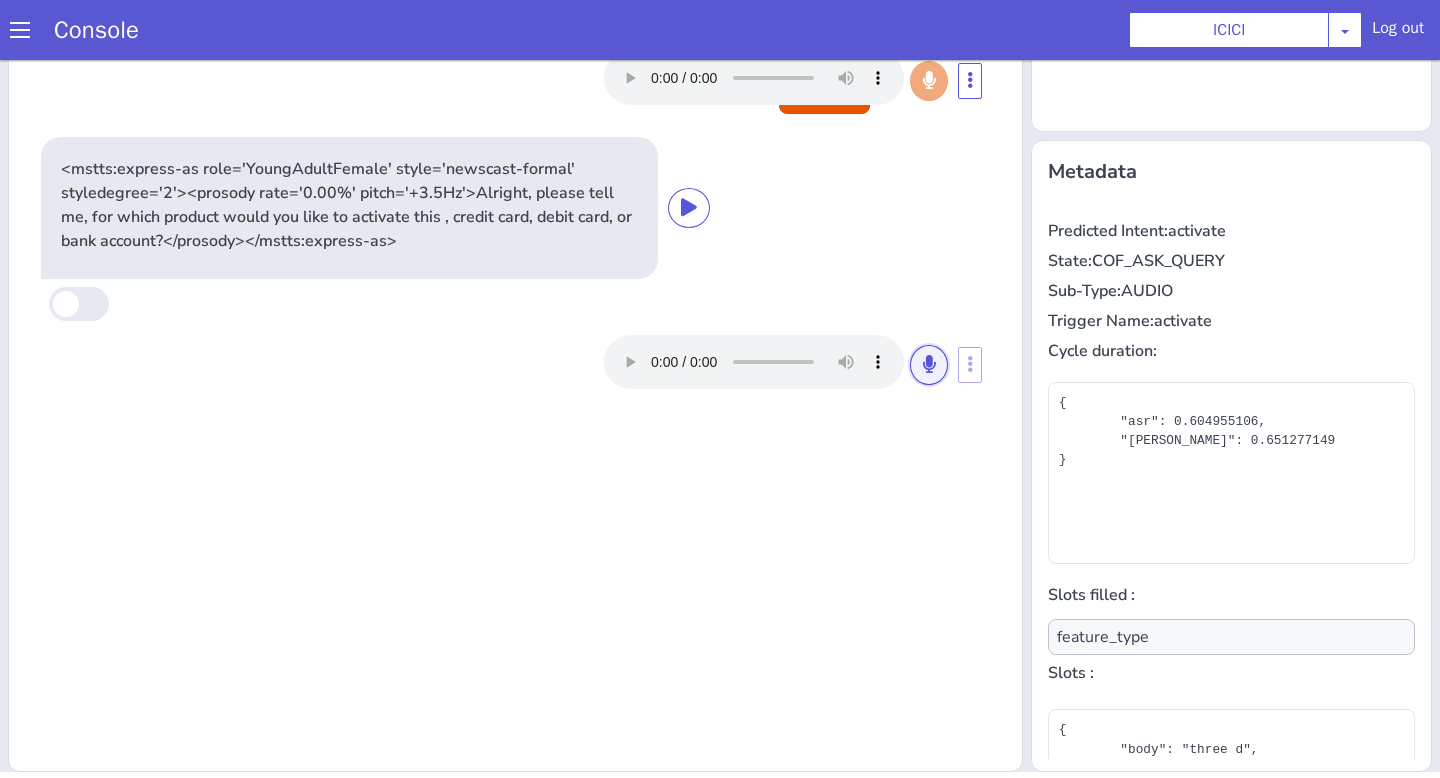click at bounding box center (929, 365) 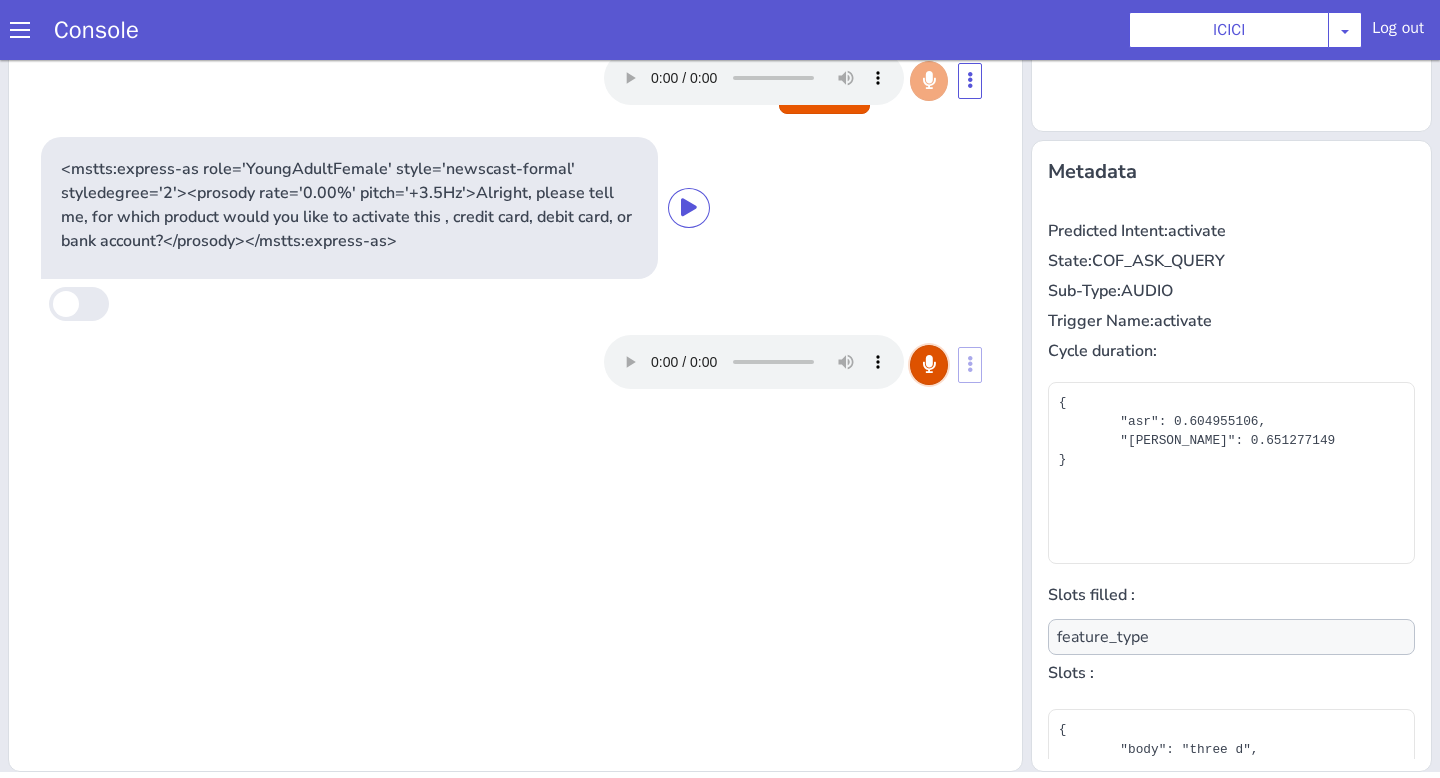 click at bounding box center (929, 365) 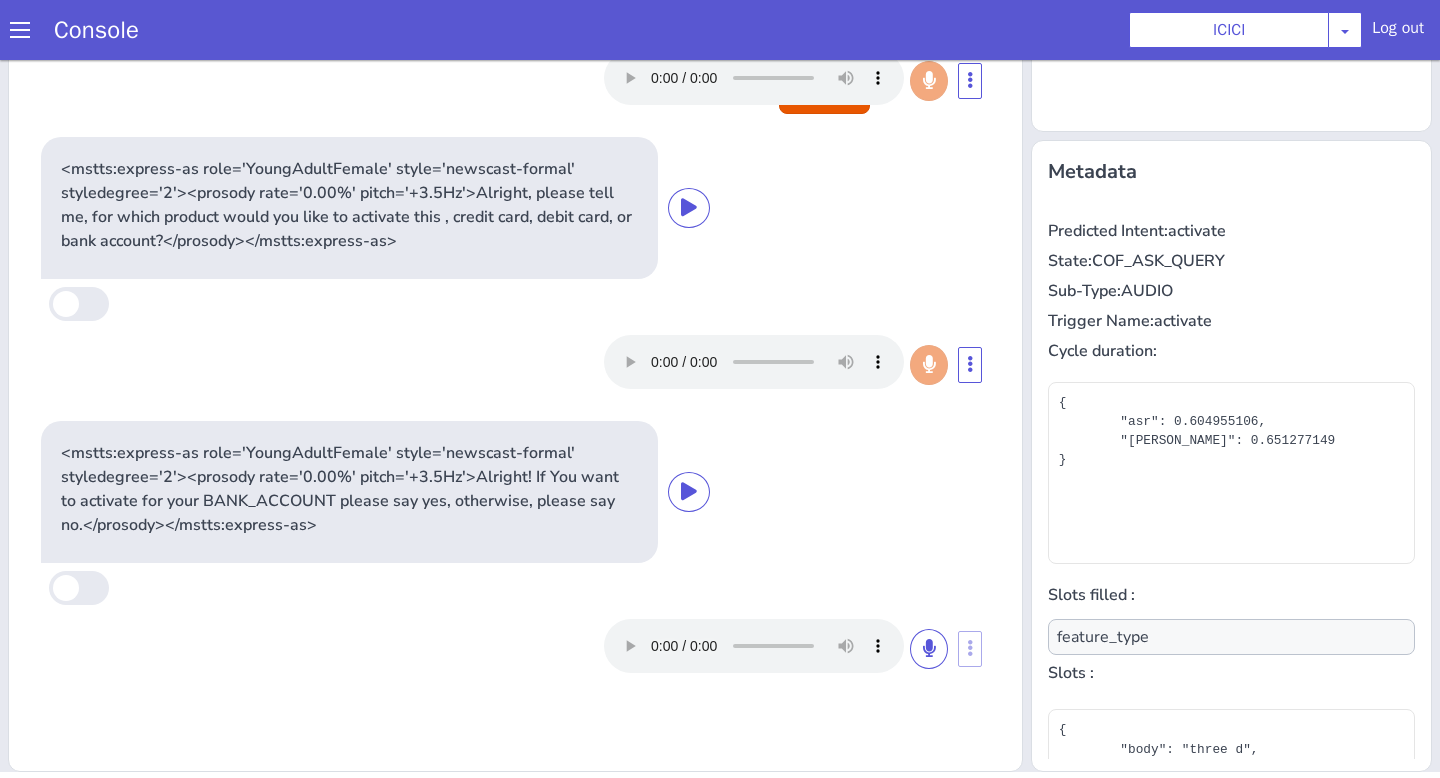 type on "product" 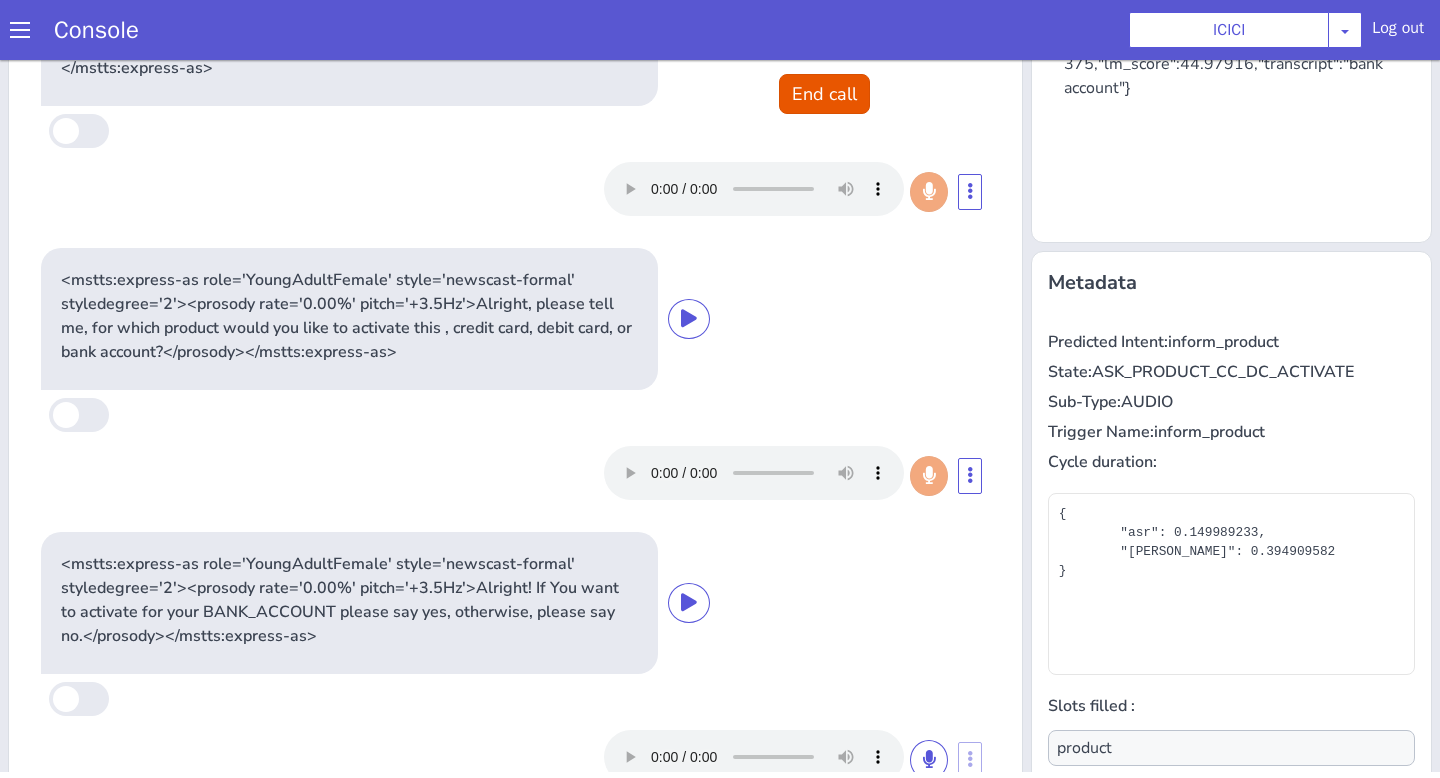 scroll, scrollTop: 0, scrollLeft: 0, axis: both 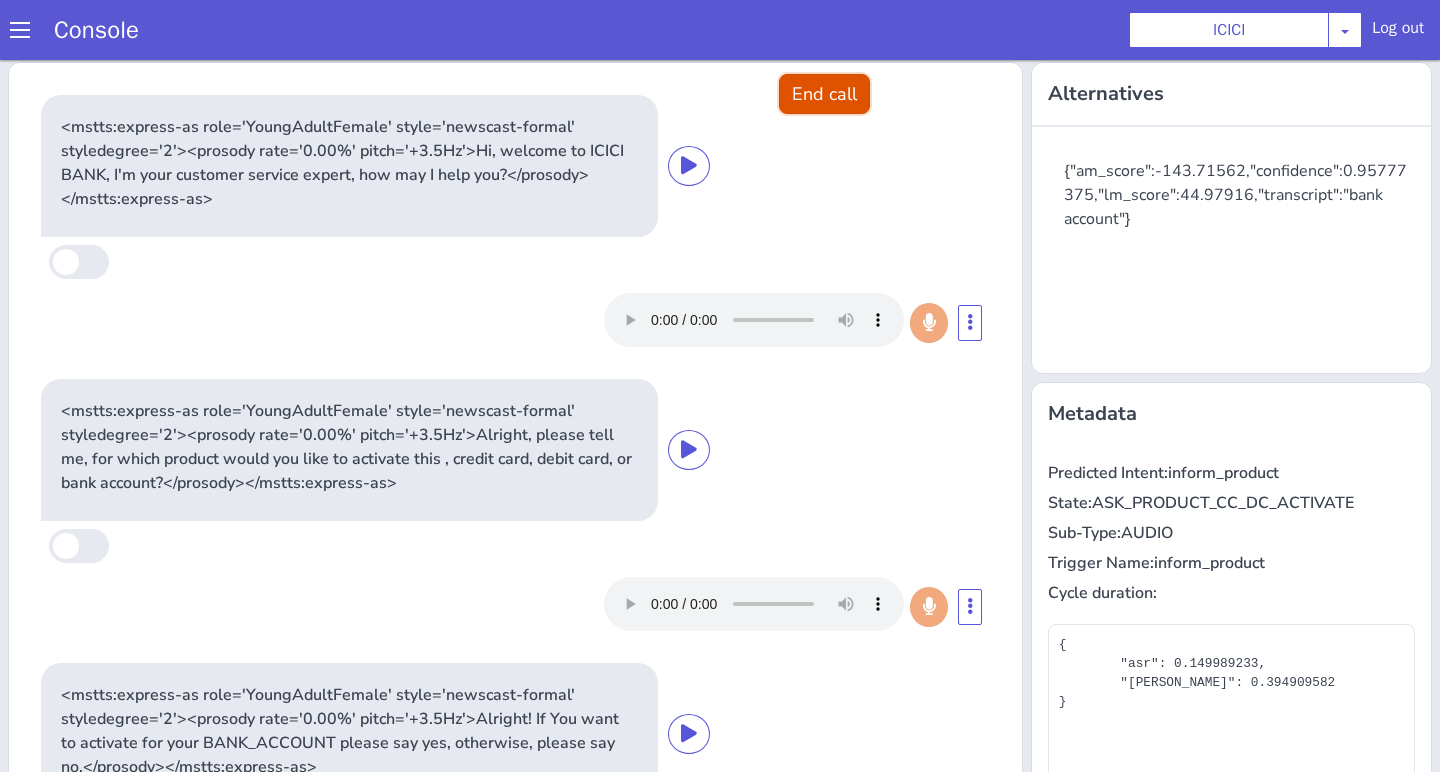 click on "End call" at bounding box center (824, 94) 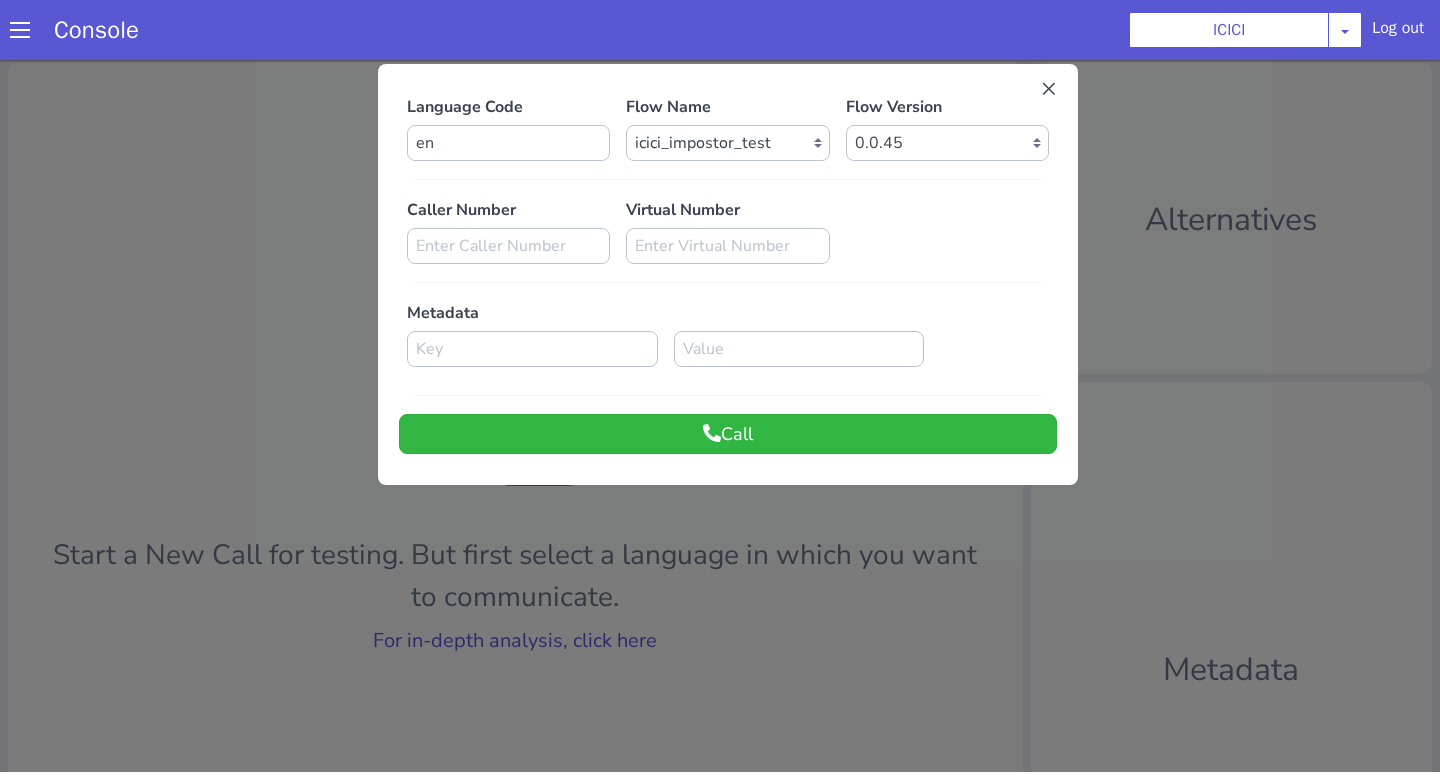 click at bounding box center (720, 413) 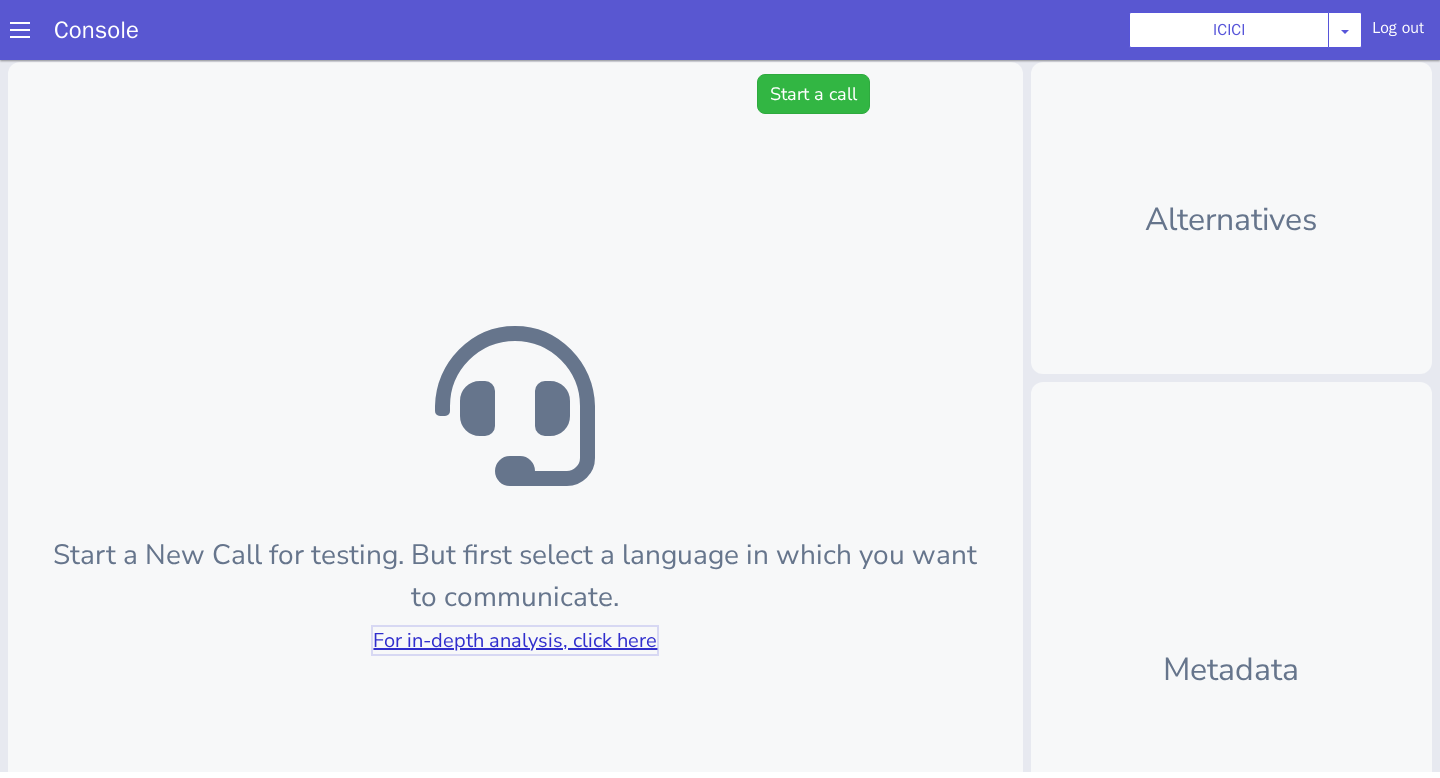 click on "For in-depth analysis, click here" at bounding box center [515, 640] 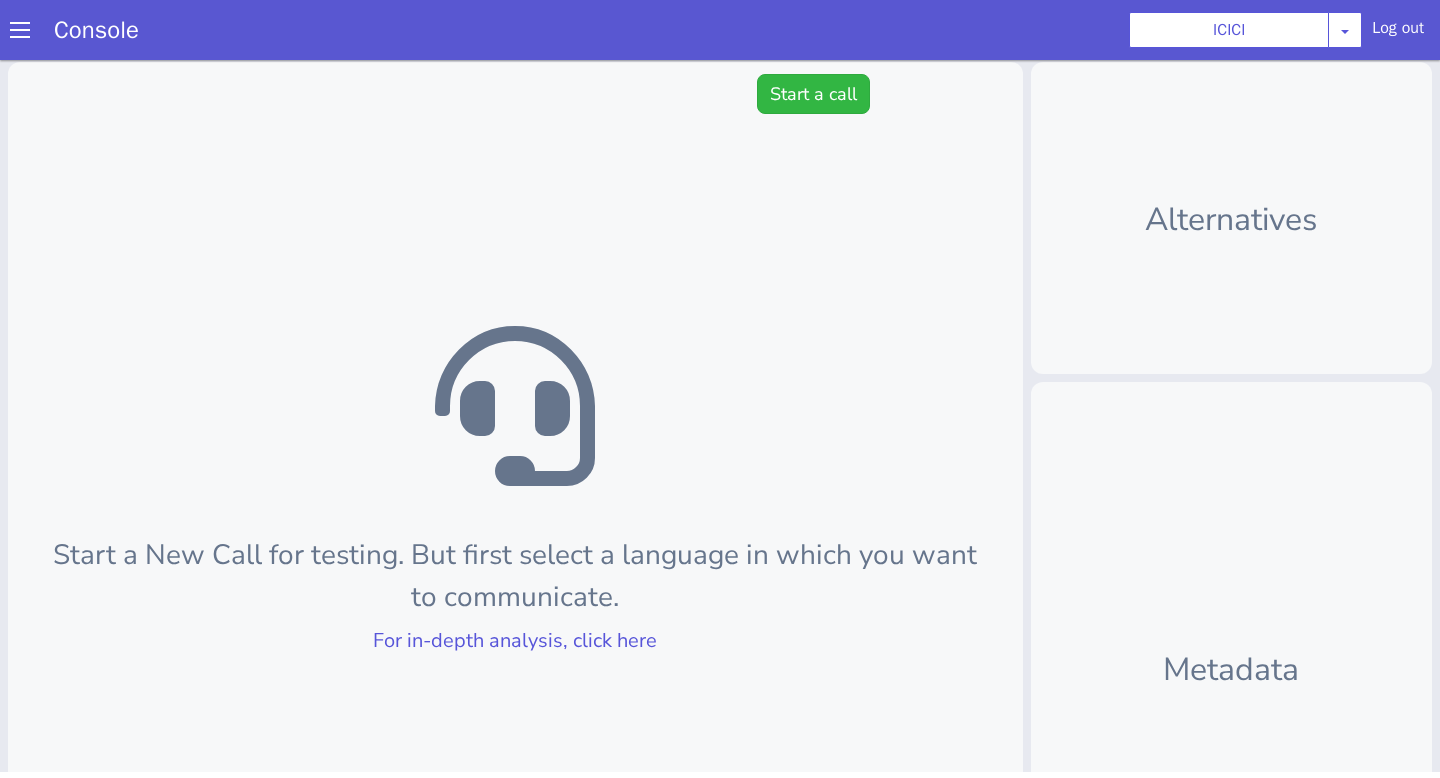 click on "Start a New Call for testing. But first select a language in which you want to communicate. For in-depth analysis, click here" at bounding box center [515, 538] 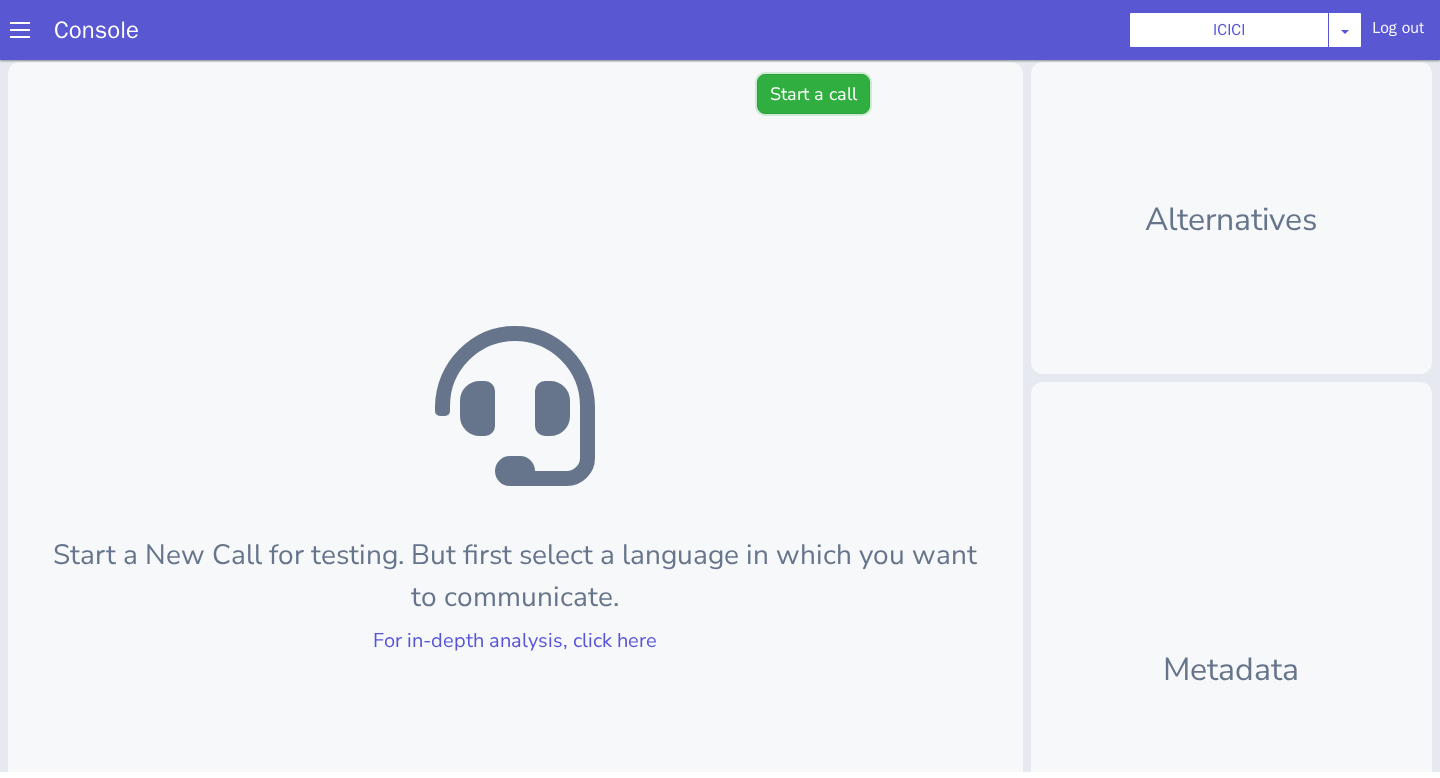 click on "Start a call" at bounding box center [813, 94] 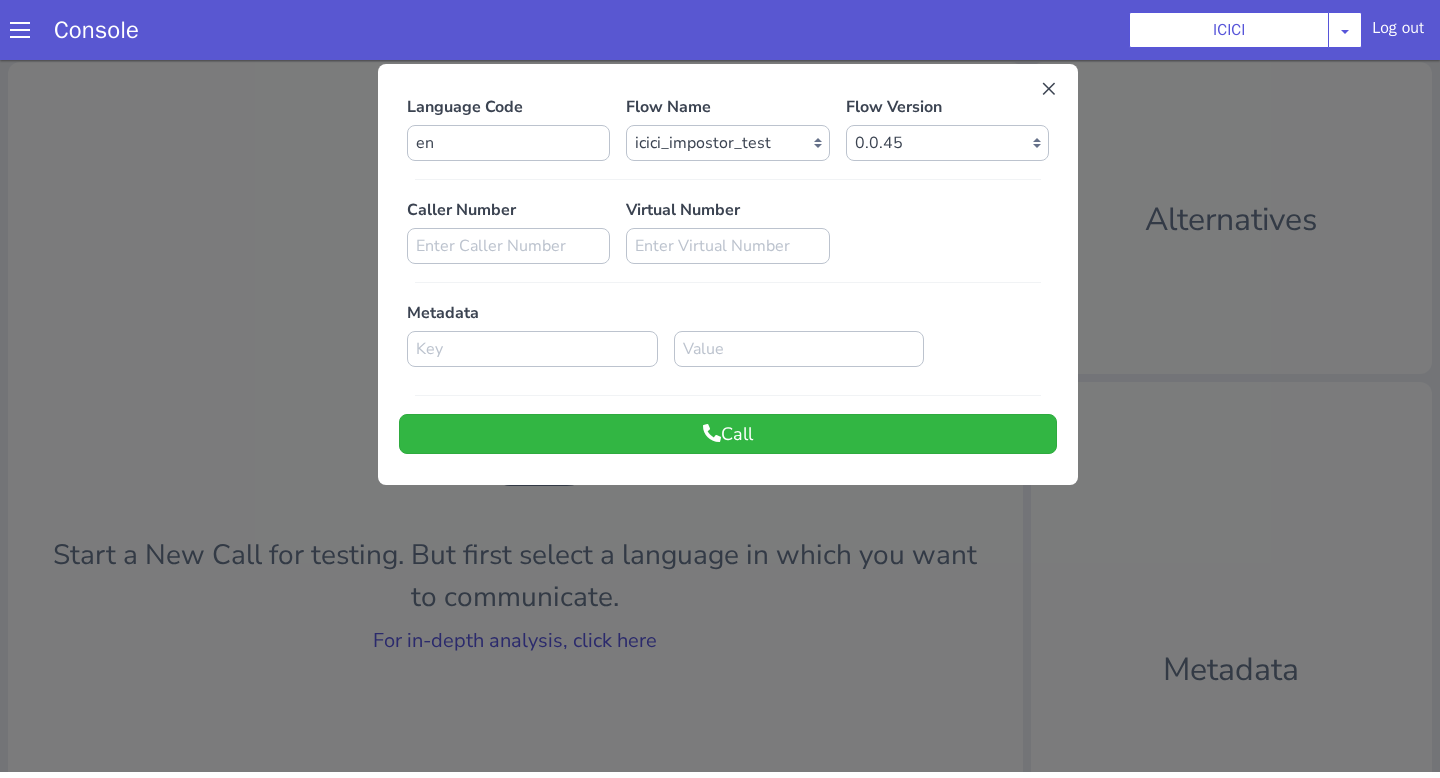click on "Language Code en Flow Name Select Flow sachin_testing icici_test_import_1 icici_test icici_dummy infra_test ICICI_2 inter_digit_dtmf_wait_test icici ICICI_2.1 icici_incident_reporting Dummy_testcase icici_impostor_test icici_dtmf_patience_test DTMF_patience_test_bot icici_bot_2.0 (dropped) icici_cdbc_modification icici_migration phase_5 icici_lic_ipo icici_temp icici_outbound icici_poc_sip_trunking icici_prod_sync_temp icici_CC_limit_enhancement icici_farmer_bot icici_farmer_bot_hindi icici_hi icici_dialogy Flow Version Select Version 0.0.45 0.0.44 0.0.43 0.0.42 0.0.41 0.0.40 0.0.39 0.0.38 0.0.37 0.0.36 0.0.35 0.0.34 0.0.33 0.0.32 0.0.31 0.0.30 0.0.29 0.0.28 0.0.27 0.0.26 0.0.25 0.0.24 0.0.23 0.0.22 0.0.21 0.0.20 0.0.19 0.0.18 0.0.17 0.0.16 0.0.15 0.0.14 0.0.13 0.0.12 0.0.11 0.0.10 0.0.9 0.0.8 0.0.7 0.0.6 0.0.5 0.0.4 0.0.3 0.0.2 0.0.1 Caller Number Virtual Number Metadata  Call" at bounding box center [728, 274] 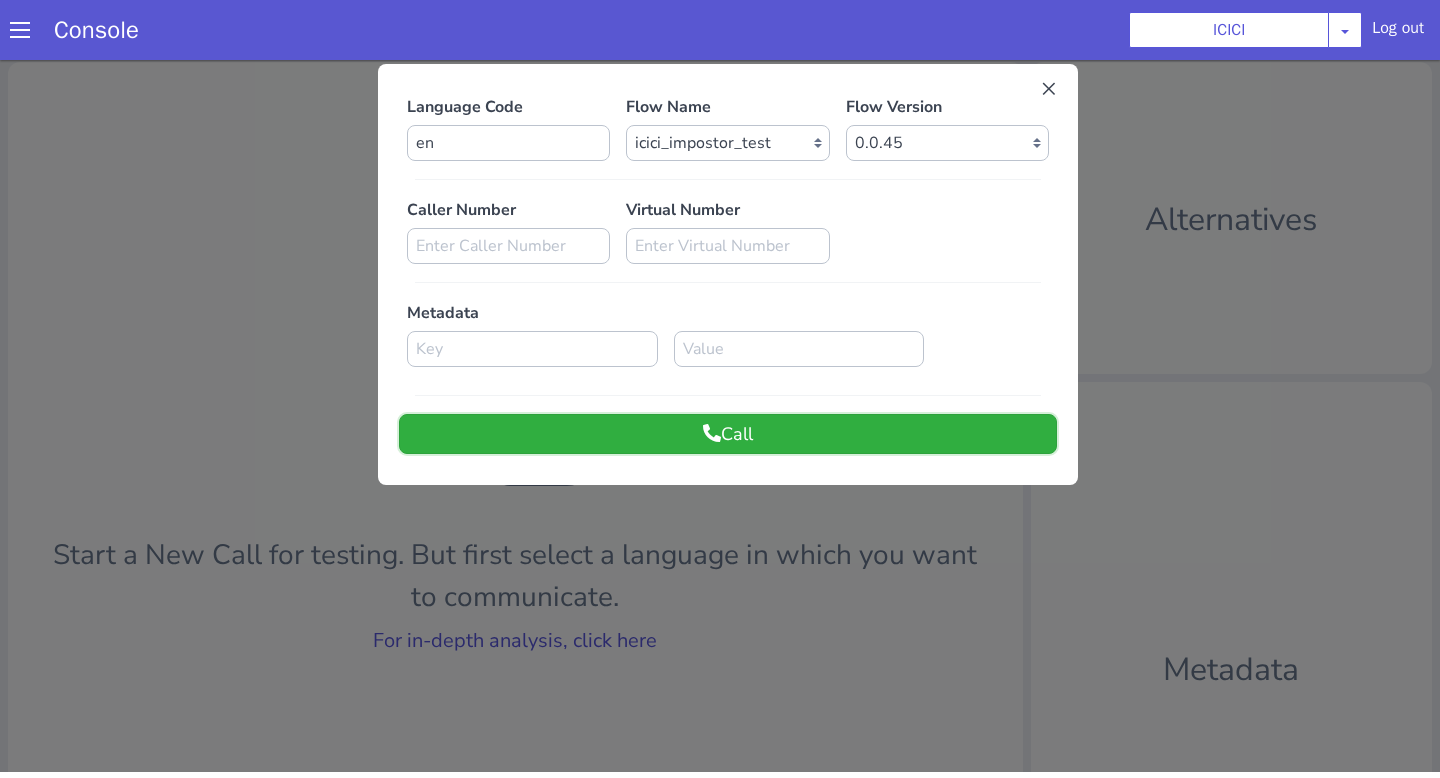 click at bounding box center (712, 433) 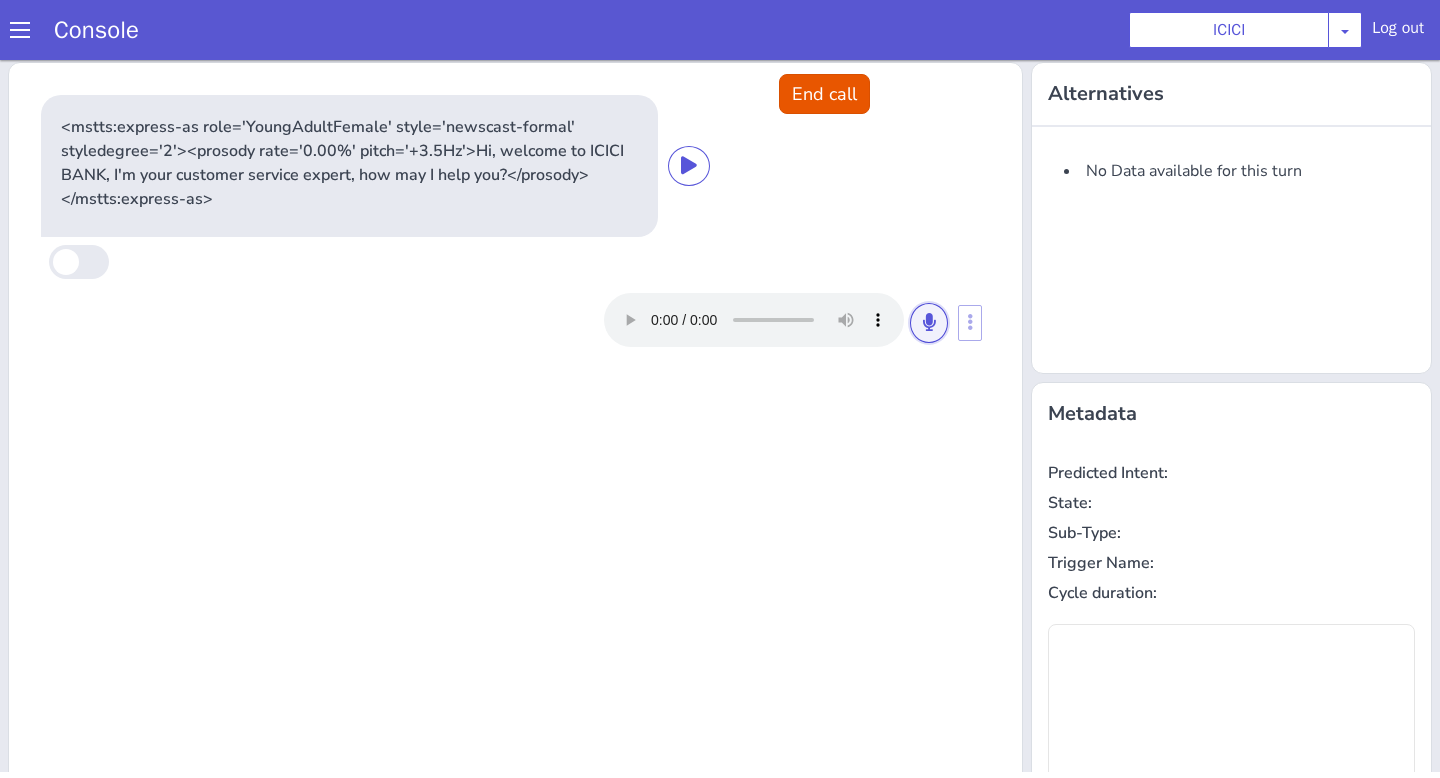 click at bounding box center [929, 322] 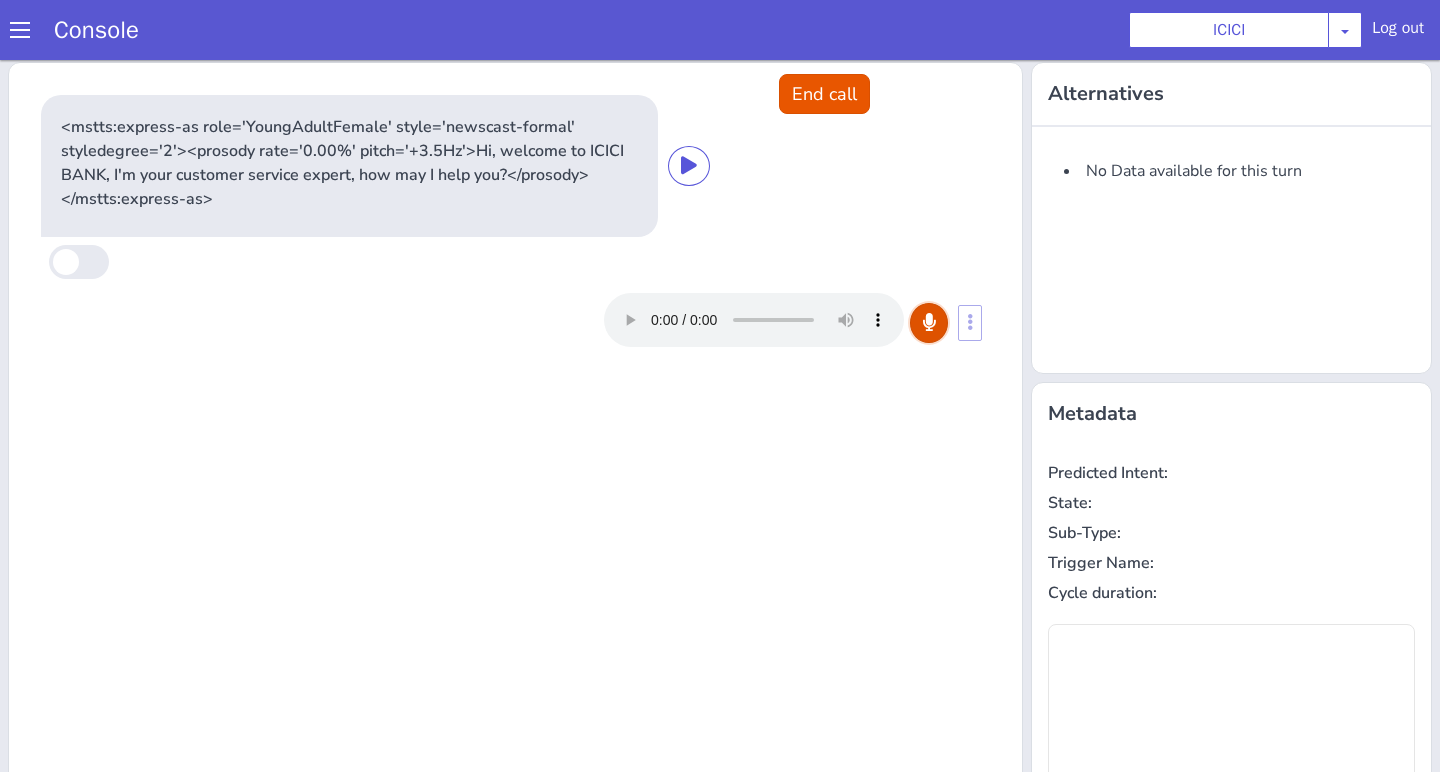 click at bounding box center [929, 322] 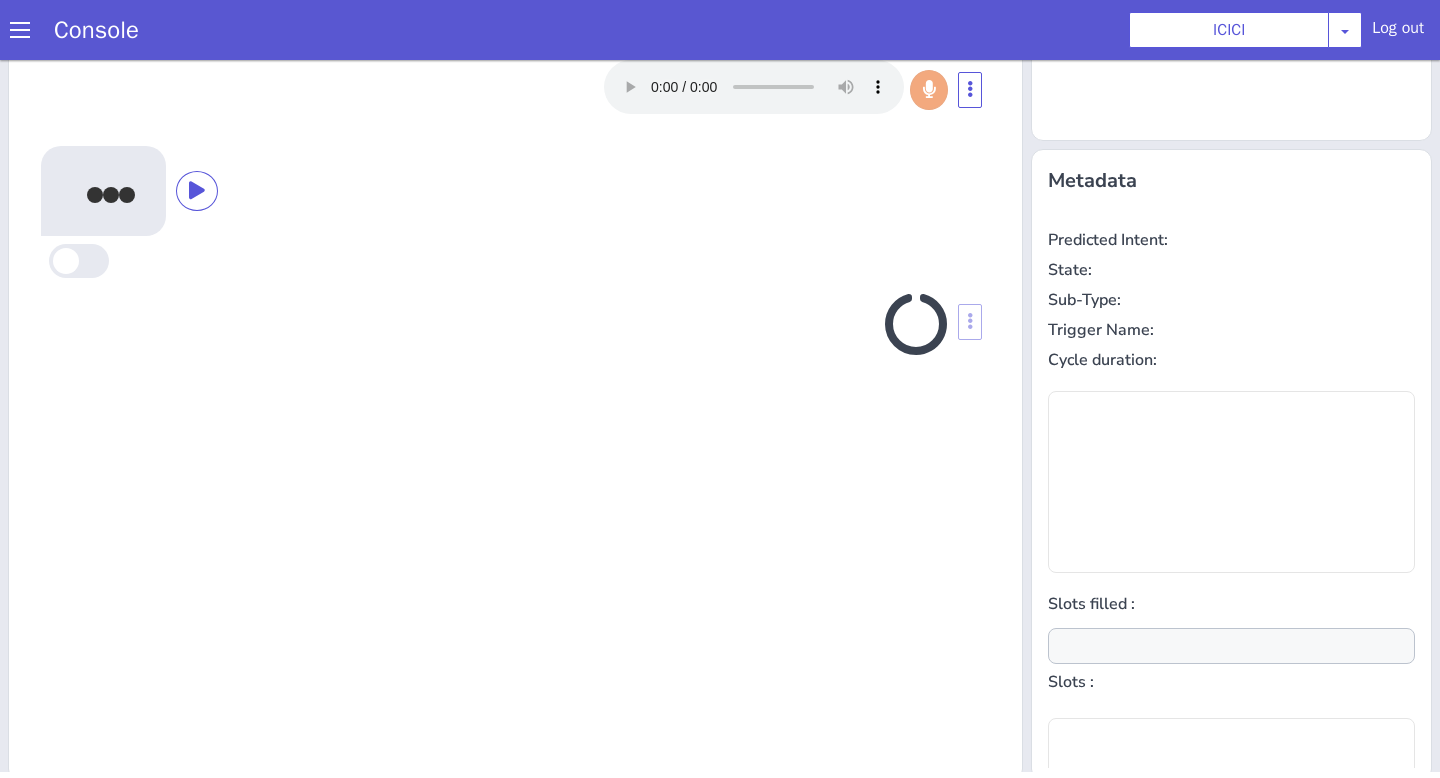 scroll, scrollTop: 242, scrollLeft: 0, axis: vertical 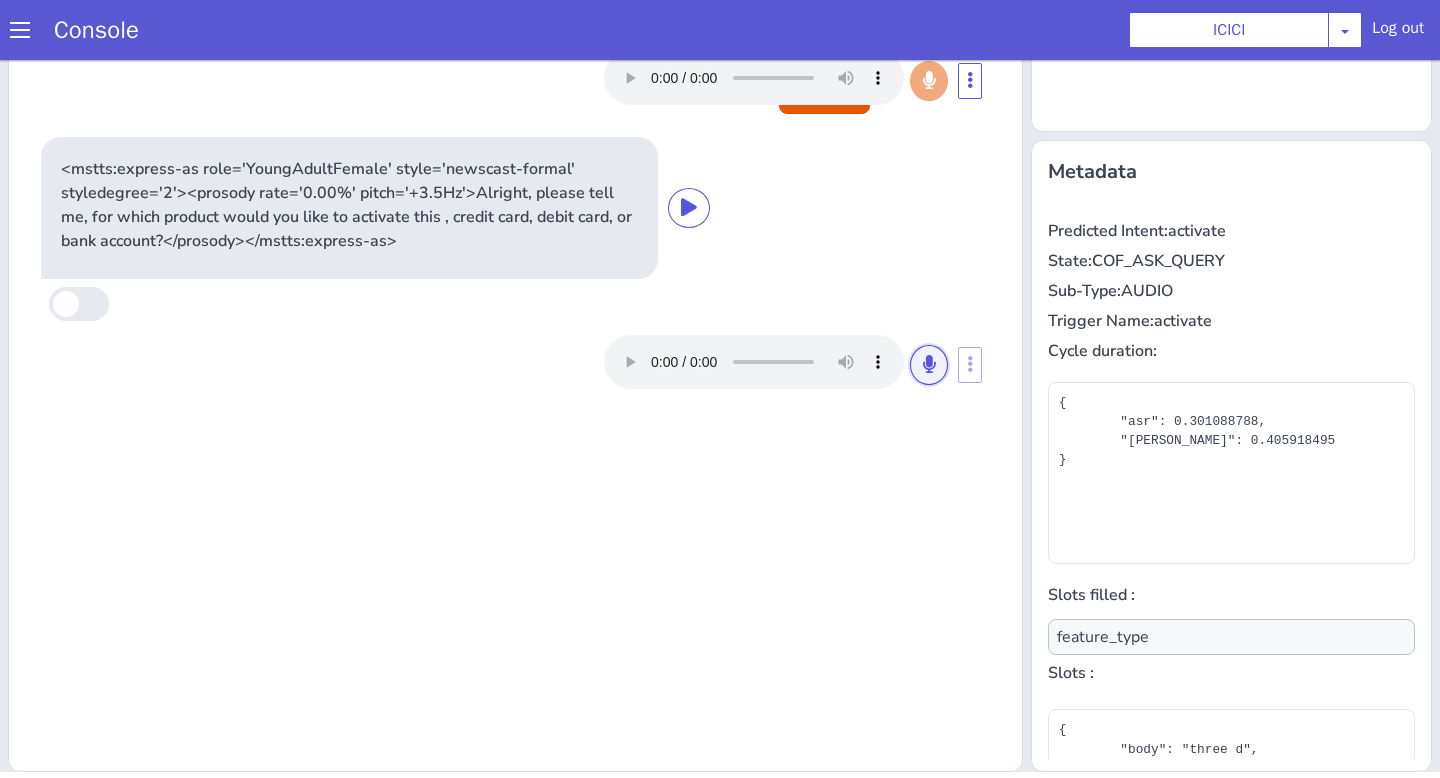 click at bounding box center [929, 364] 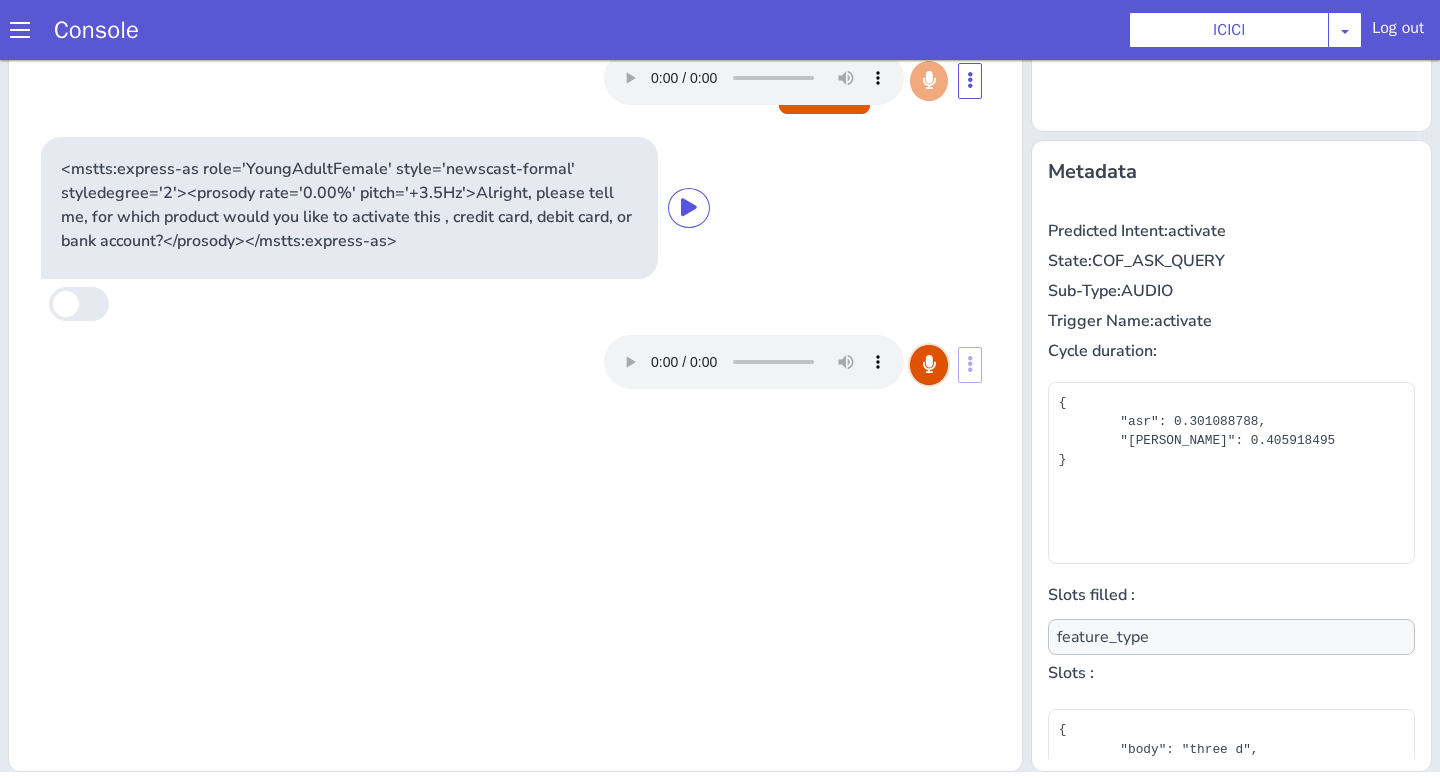 click at bounding box center (929, 364) 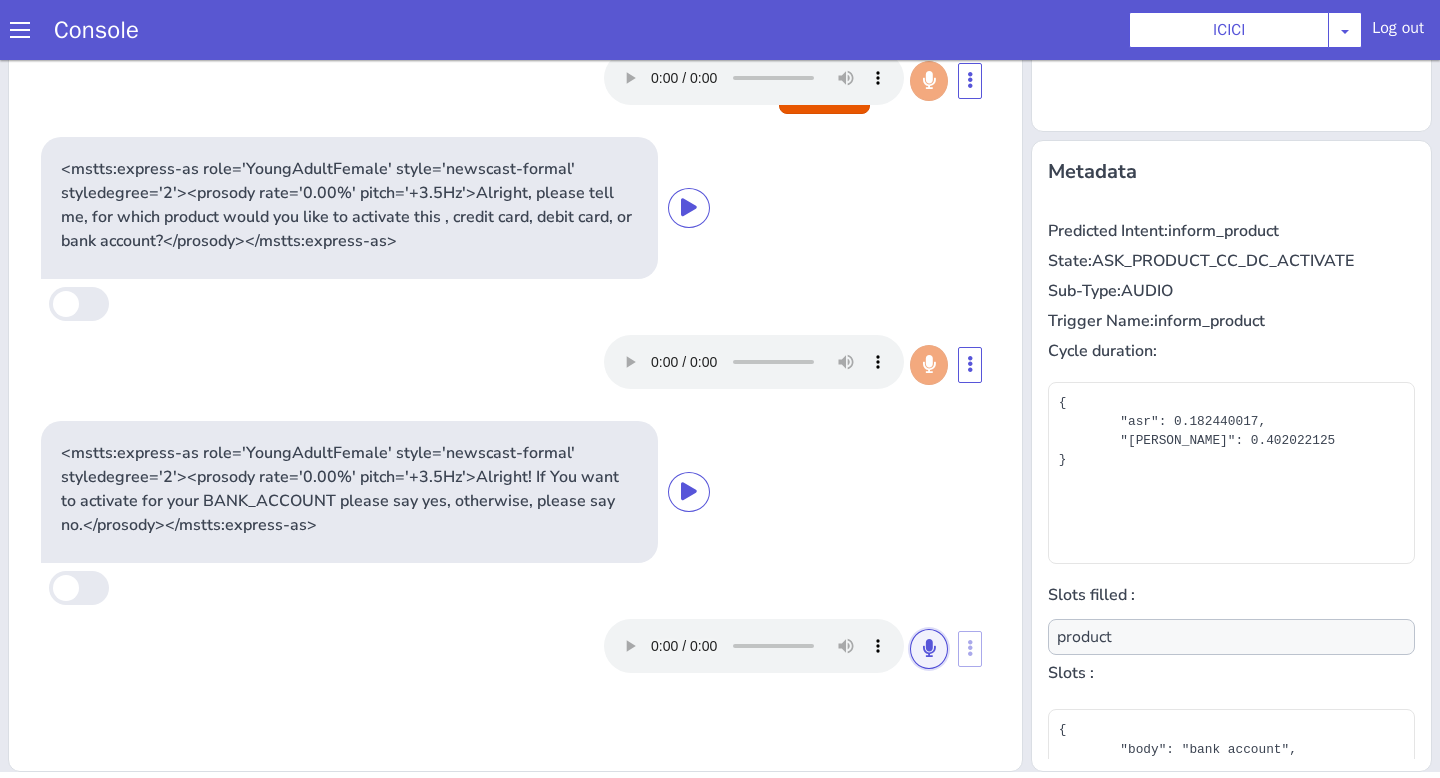 click at bounding box center (929, 648) 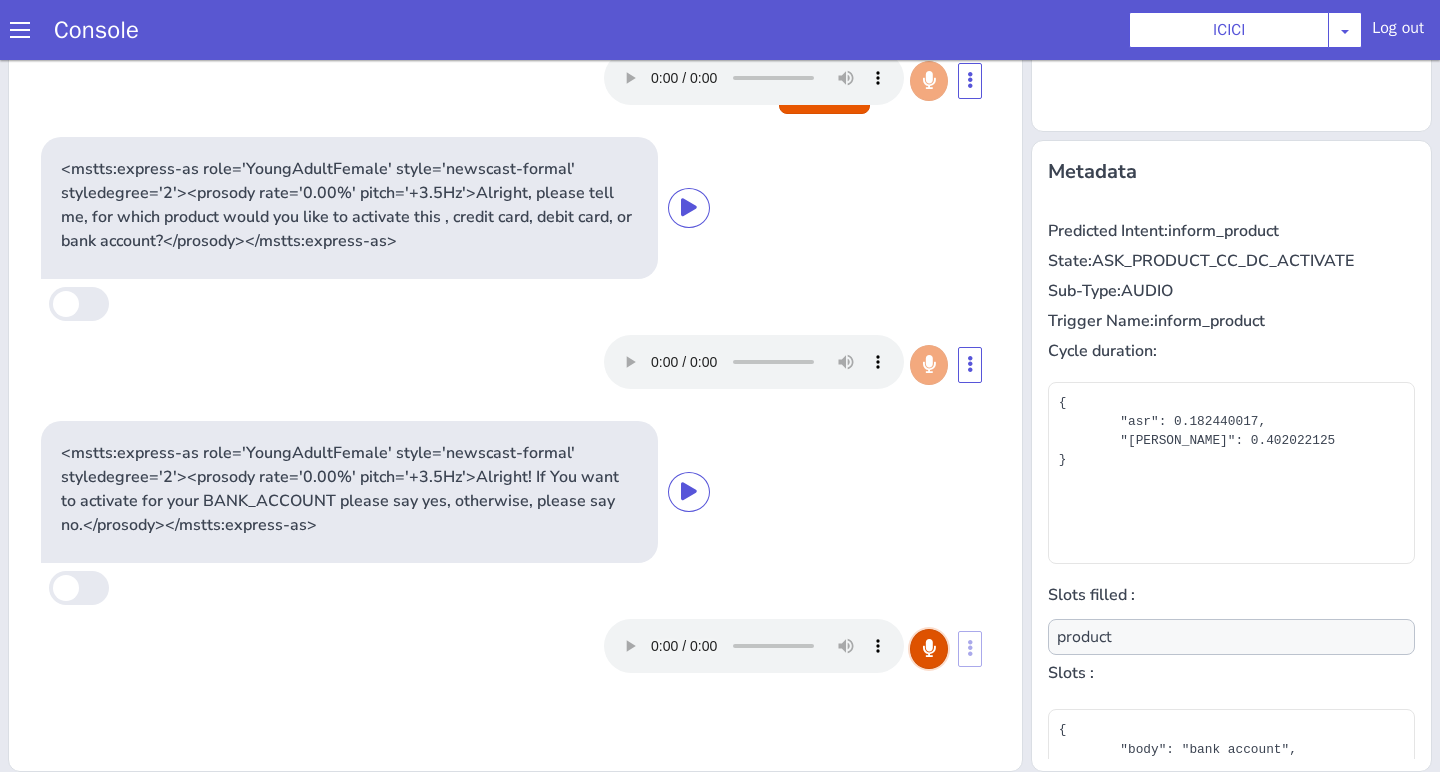 click at bounding box center [929, 648] 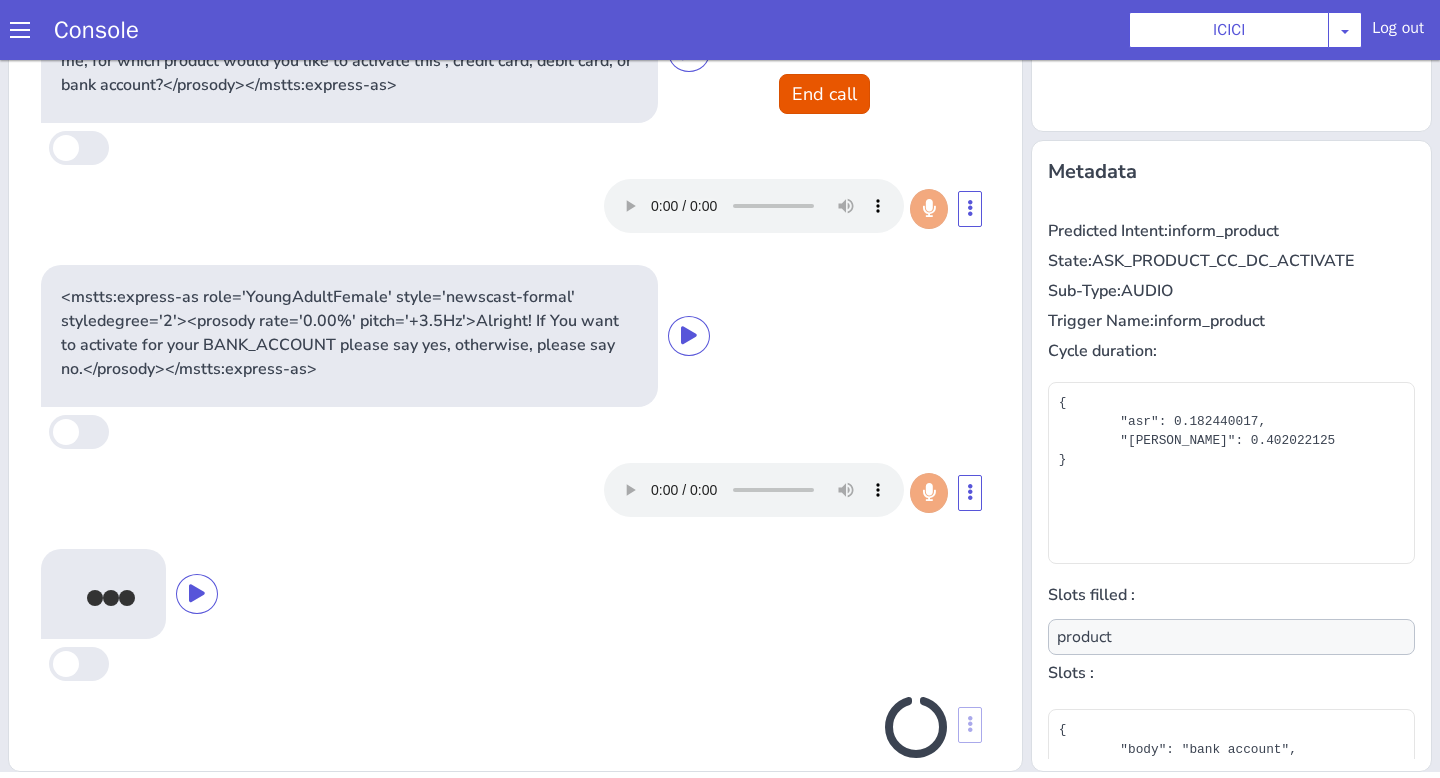 scroll, scrollTop: 184, scrollLeft: 0, axis: vertical 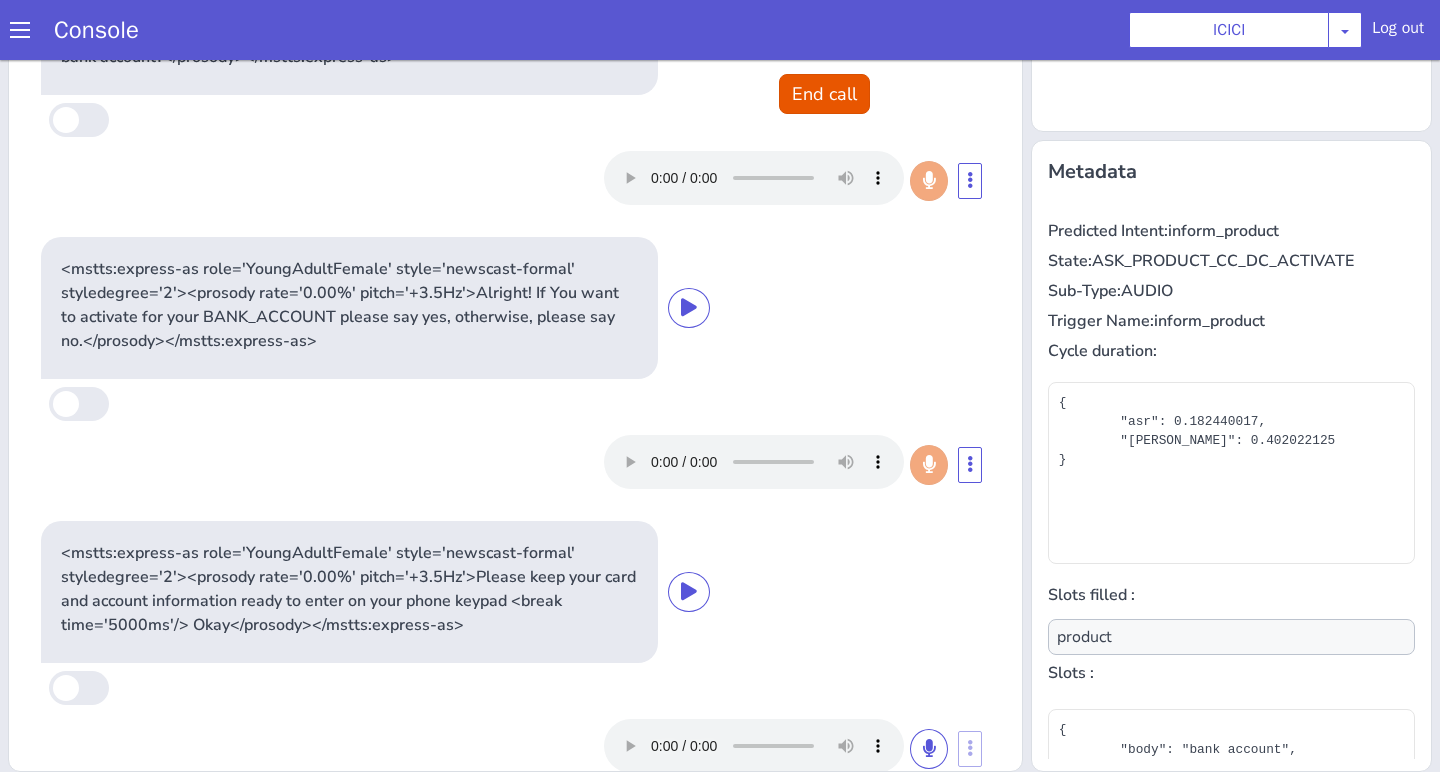 type on "null" 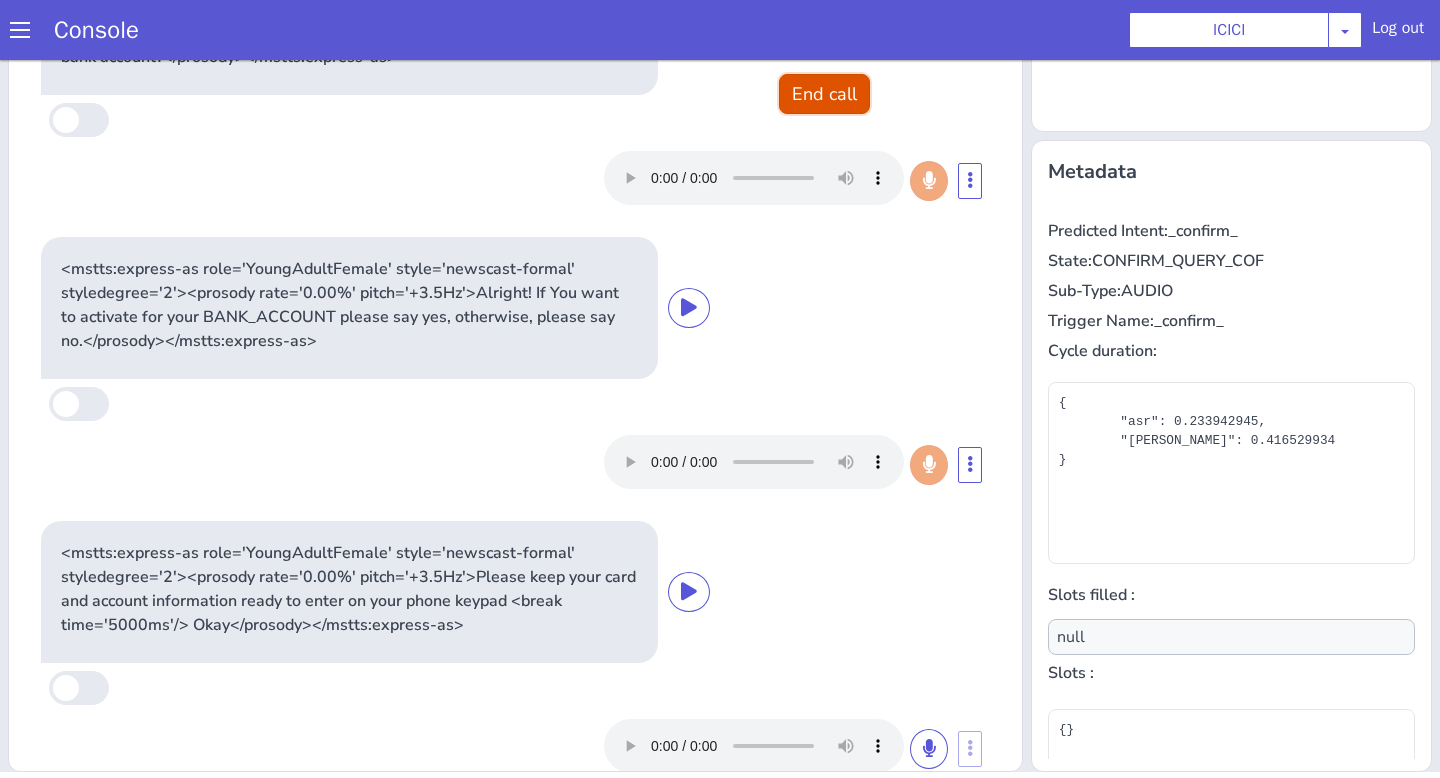click on "End call" at bounding box center [824, 94] 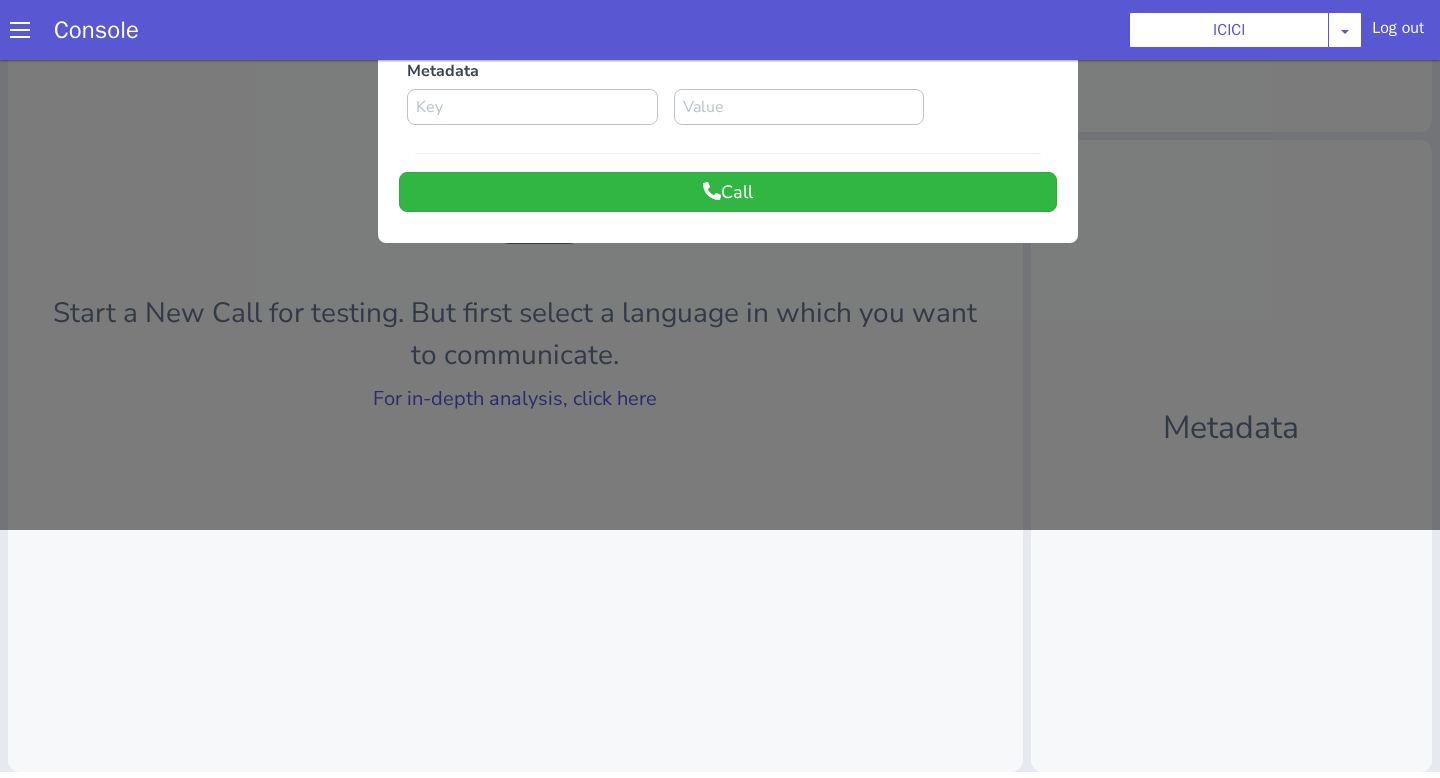 click at bounding box center (720, 171) 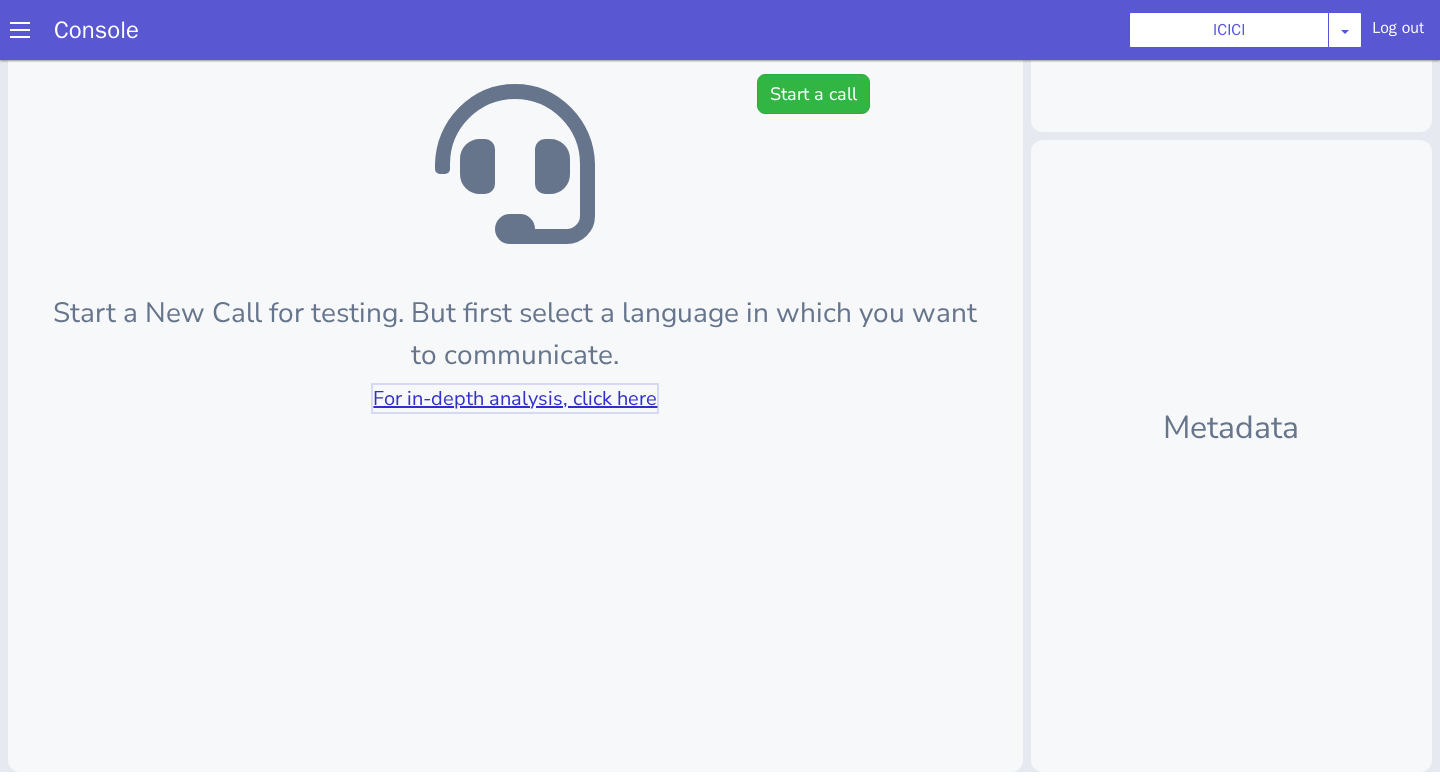 click on "For in-depth analysis, click here" at bounding box center (515, 398) 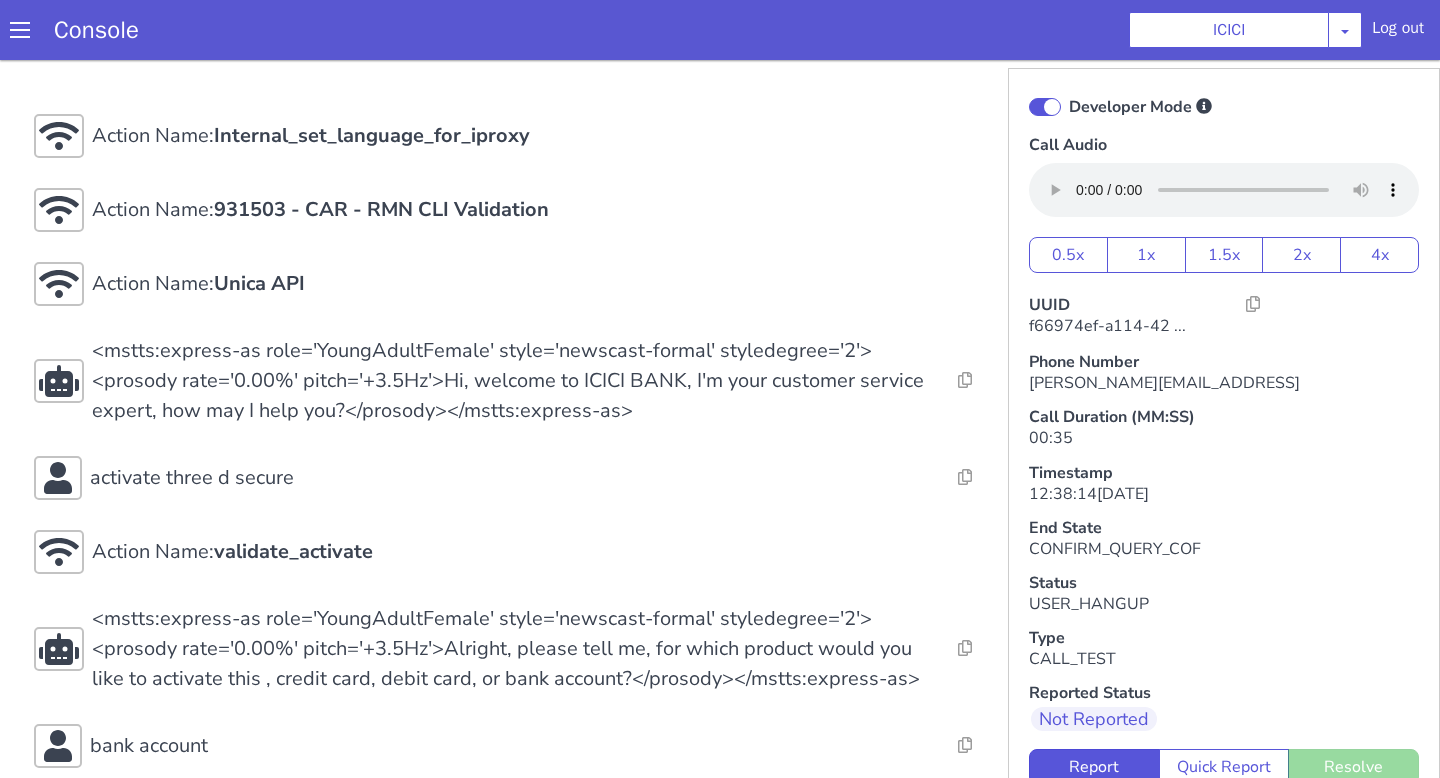 scroll, scrollTop: 222, scrollLeft: 0, axis: vertical 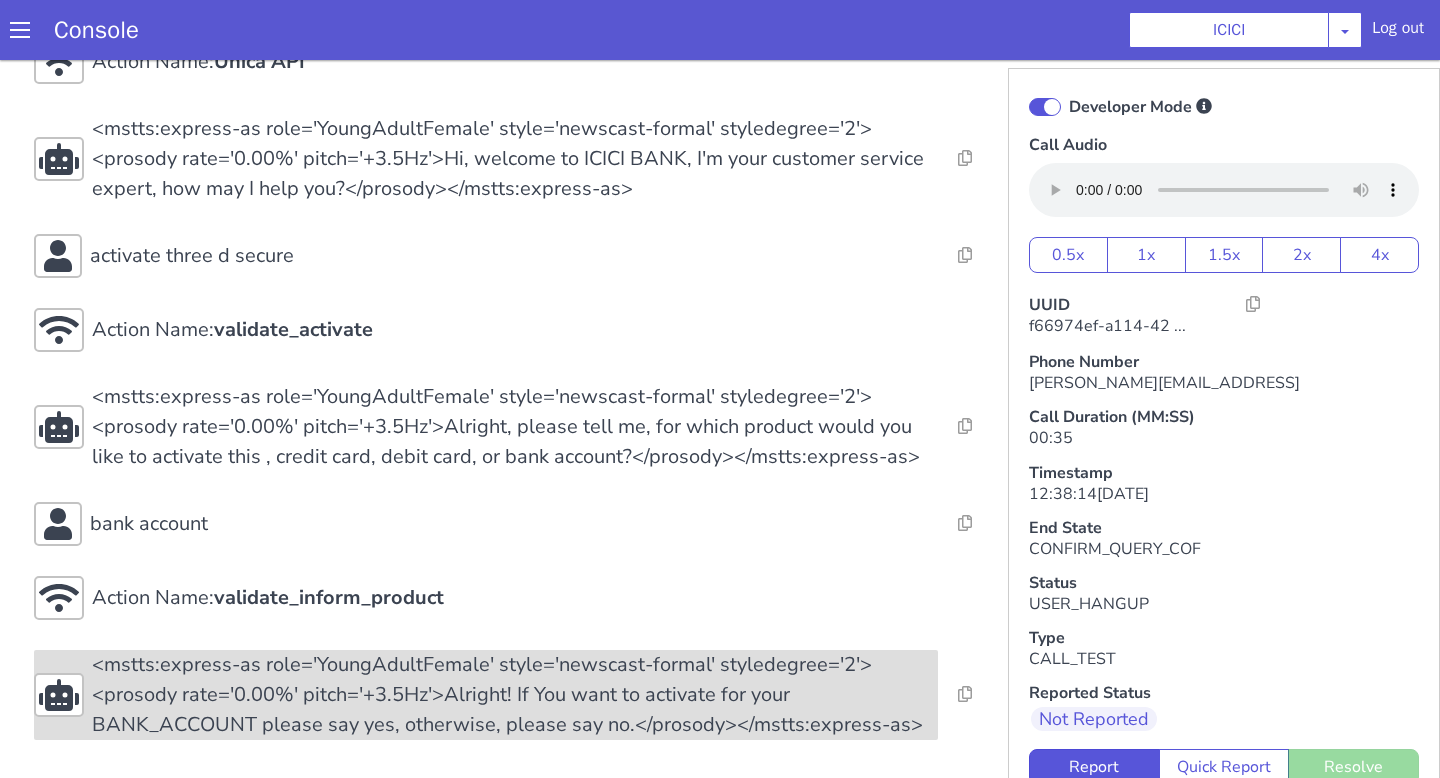 click on "<mstts:express-as role='YoungAdultFemale' style='newscast-formal' styledegree='2'><prosody rate='0.00%' pitch='+3.5Hz'>Alright! If You want to activate for your BANK_ACCOUNT please say yes, otherwise, please say no.</prosody></mstts:express-as>" at bounding box center [515, 695] 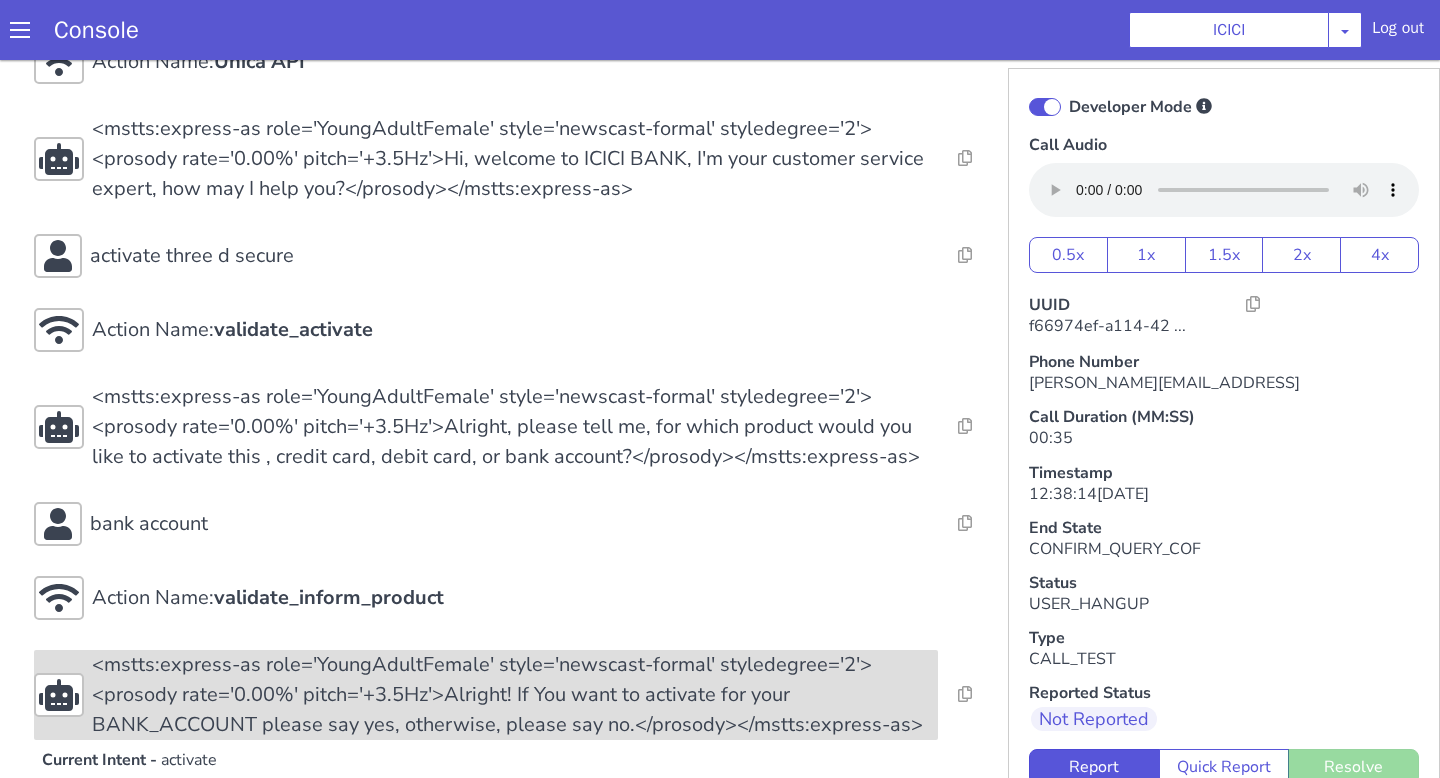 scroll, scrollTop: 356, scrollLeft: 0, axis: vertical 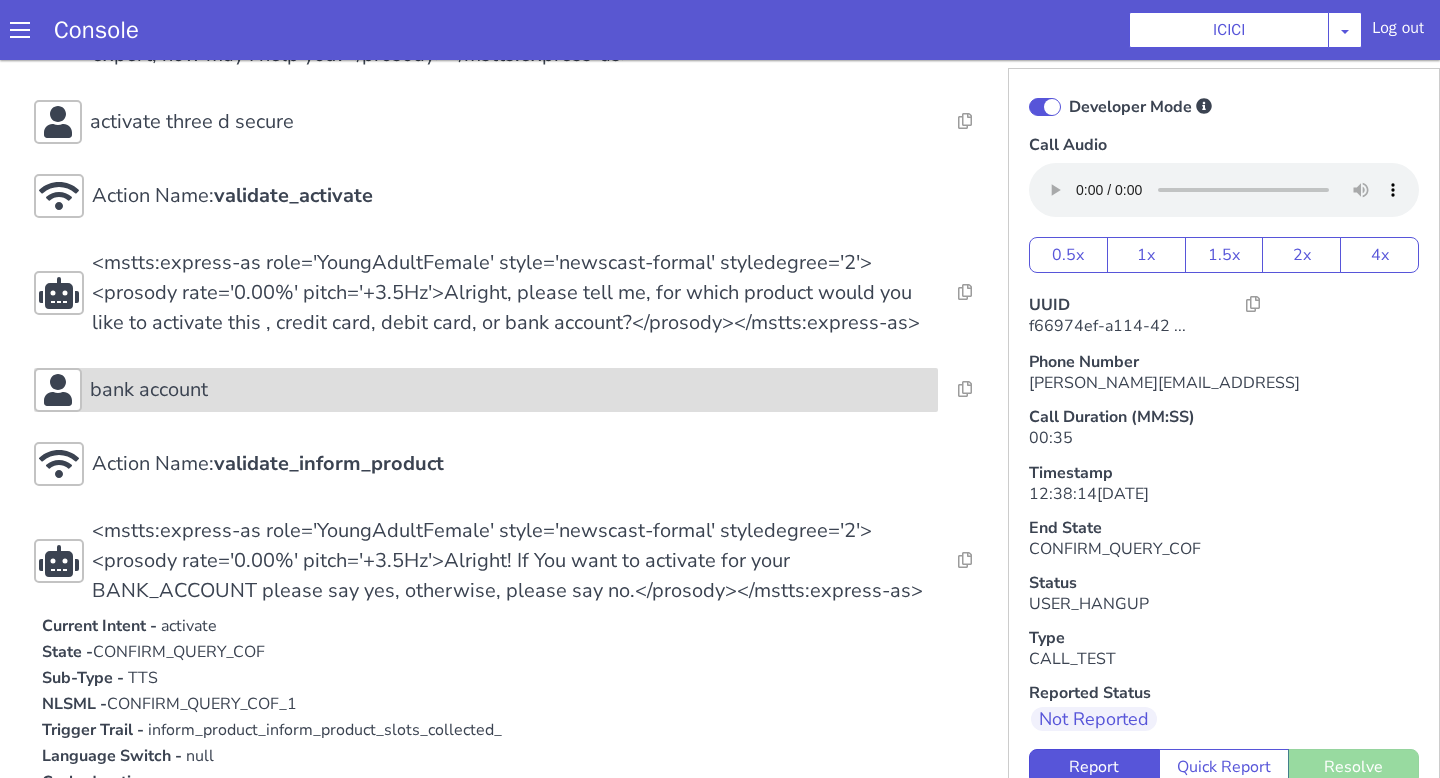 click on "bank account" at bounding box center [510, 390] 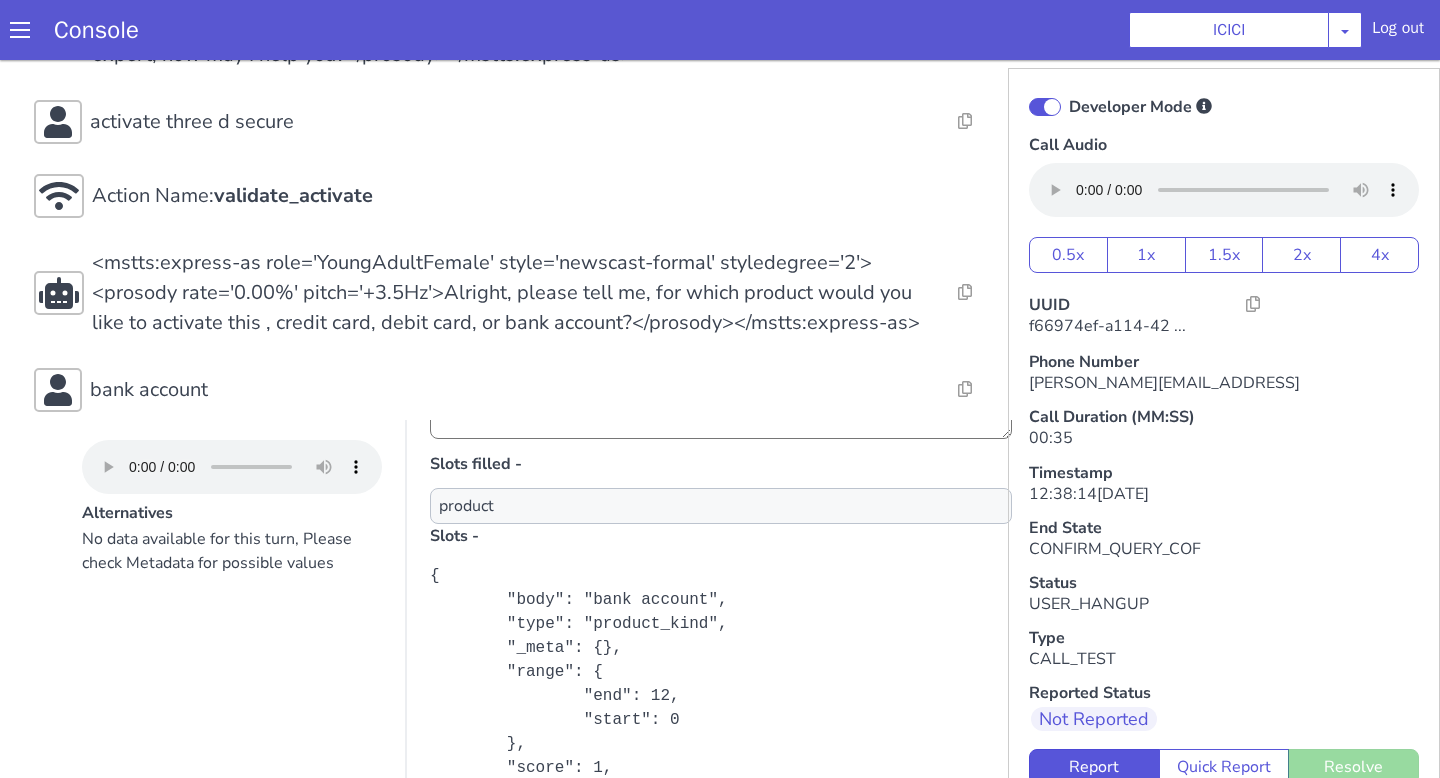 scroll, scrollTop: 355, scrollLeft: 0, axis: vertical 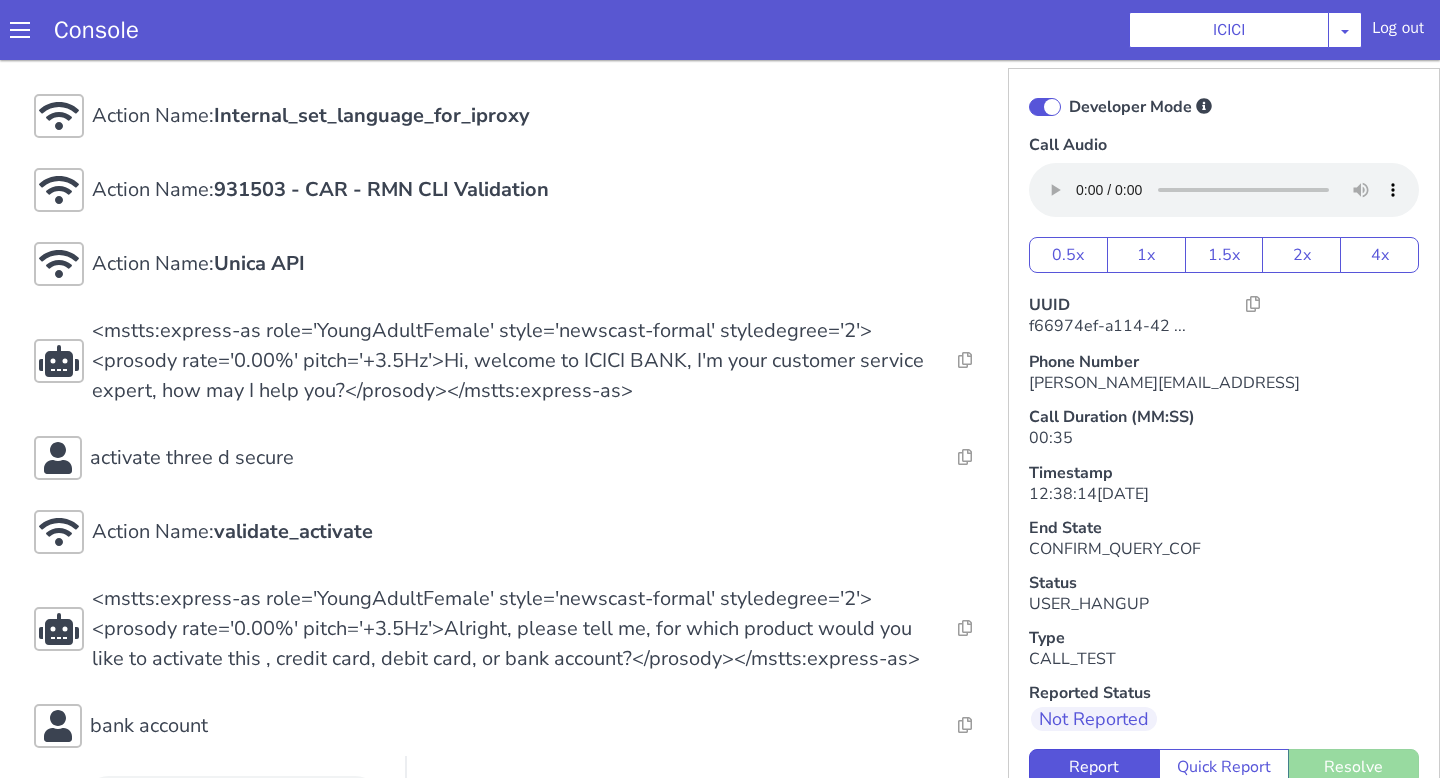 click on "Action Name:  Internal_set_language_for_iproxy Resolve  Intent Error  Entity Error  Transcription Error  Miscellaneous Submit Action Name:  931503 - CAR - RMN CLI Validation Resolve  Intent Error  Entity Error  Transcription Error  Miscellaneous Submit Action Name:  Unica API Resolve  Intent Error  Entity Error  Transcription Error  Miscellaneous Submit <mstts:express-as role='YoungAdultFemale' style='newscast-formal' styledegree='2'><prosody rate='0.00%' pitch='+3.5Hz'>Hi, welcome to ICICI BANK, I'm your customer service expert, how may I help you?</prosody></mstts:express-as> Resolve  Intent Error  Entity Error  Transcription Error  Miscellaneous Submit activate three d secure Resolve  Intent Error  Entity Error  Transcription Error  Miscellaneous Submit Action Name:  validate_activate Resolve  Intent Error  Entity Error  Transcription Error  Miscellaneous Submit Resolve  Intent Error  Entity Error  Transcription Error  Miscellaneous Submit bank account Alternatives Predicted Intent -   inform_product" at bounding box center (515, 1062) 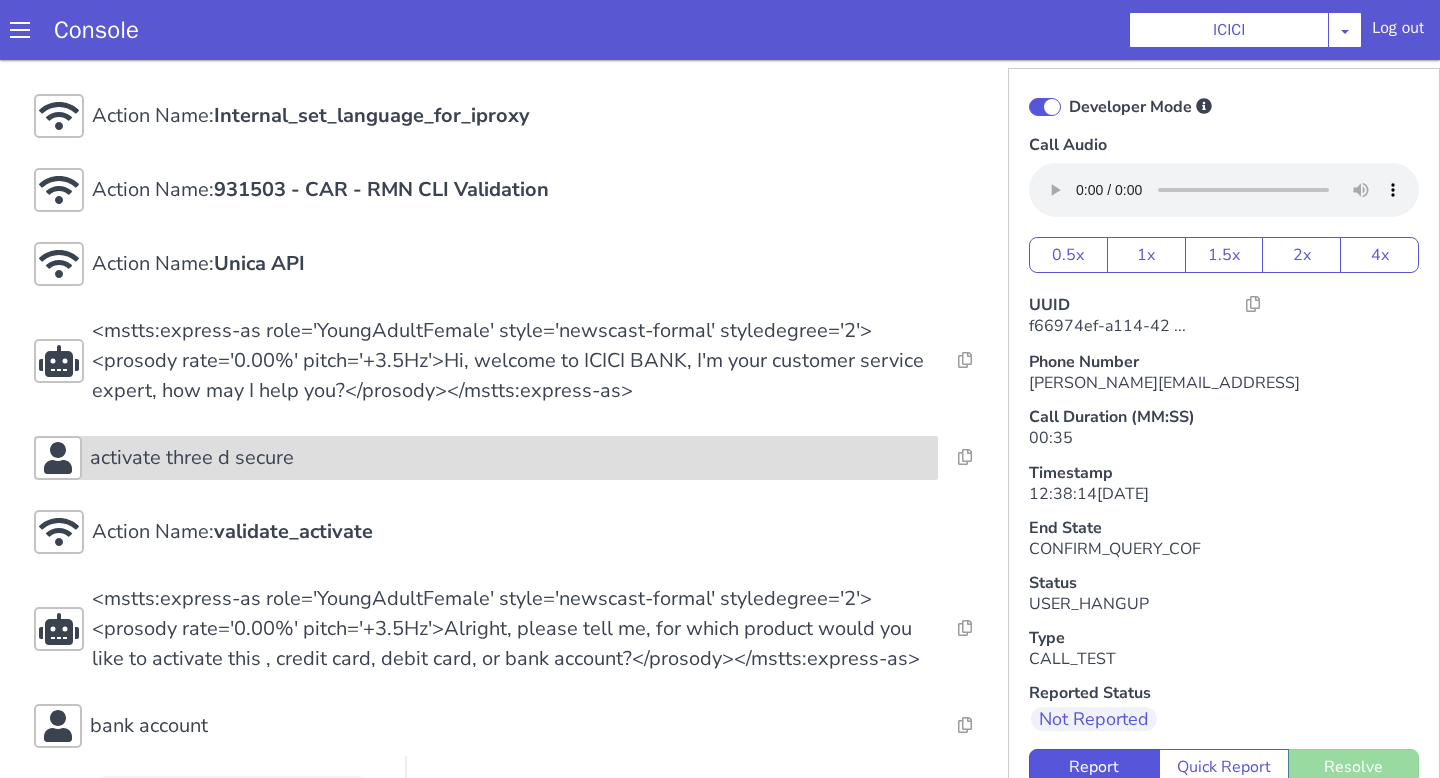 click on "activate three d secure" at bounding box center (510, 458) 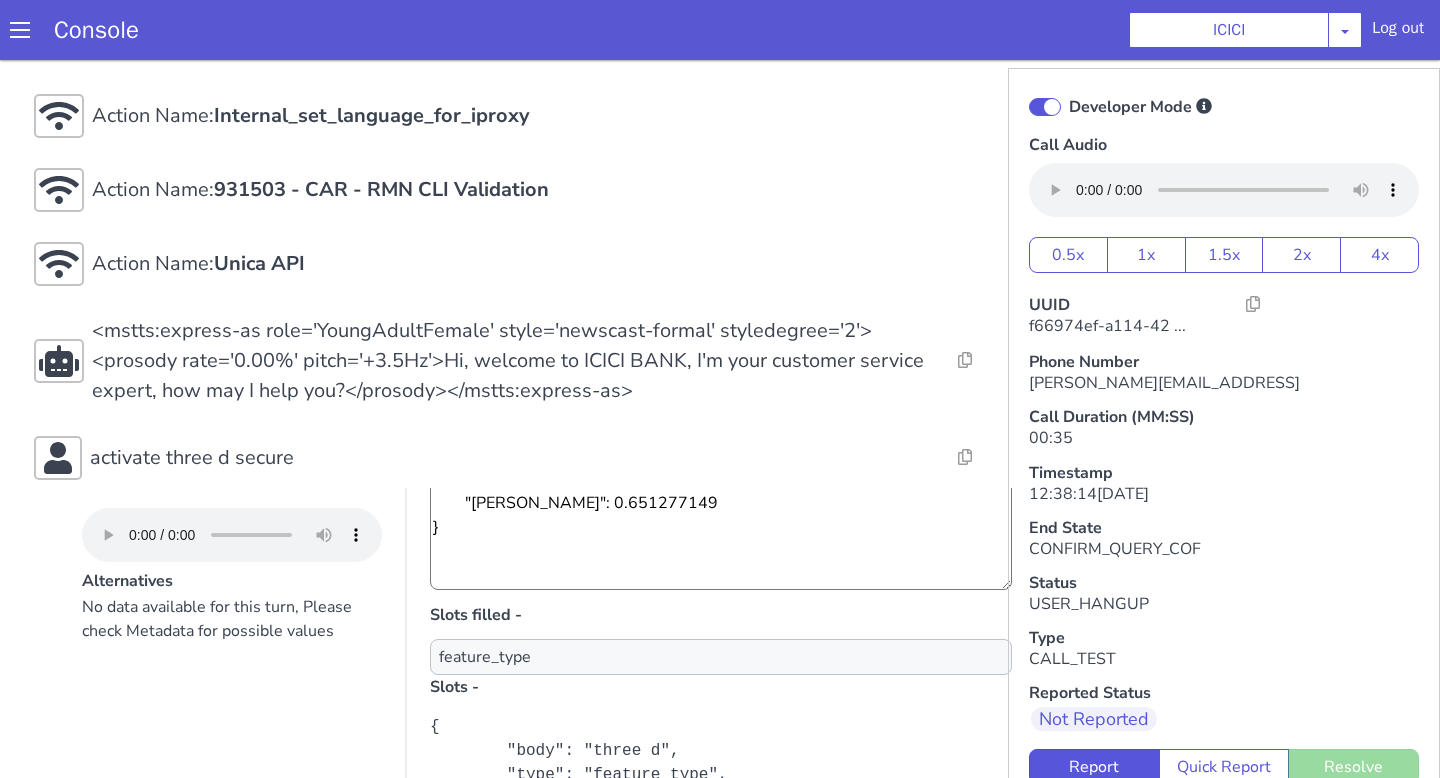 scroll, scrollTop: 355, scrollLeft: 0, axis: vertical 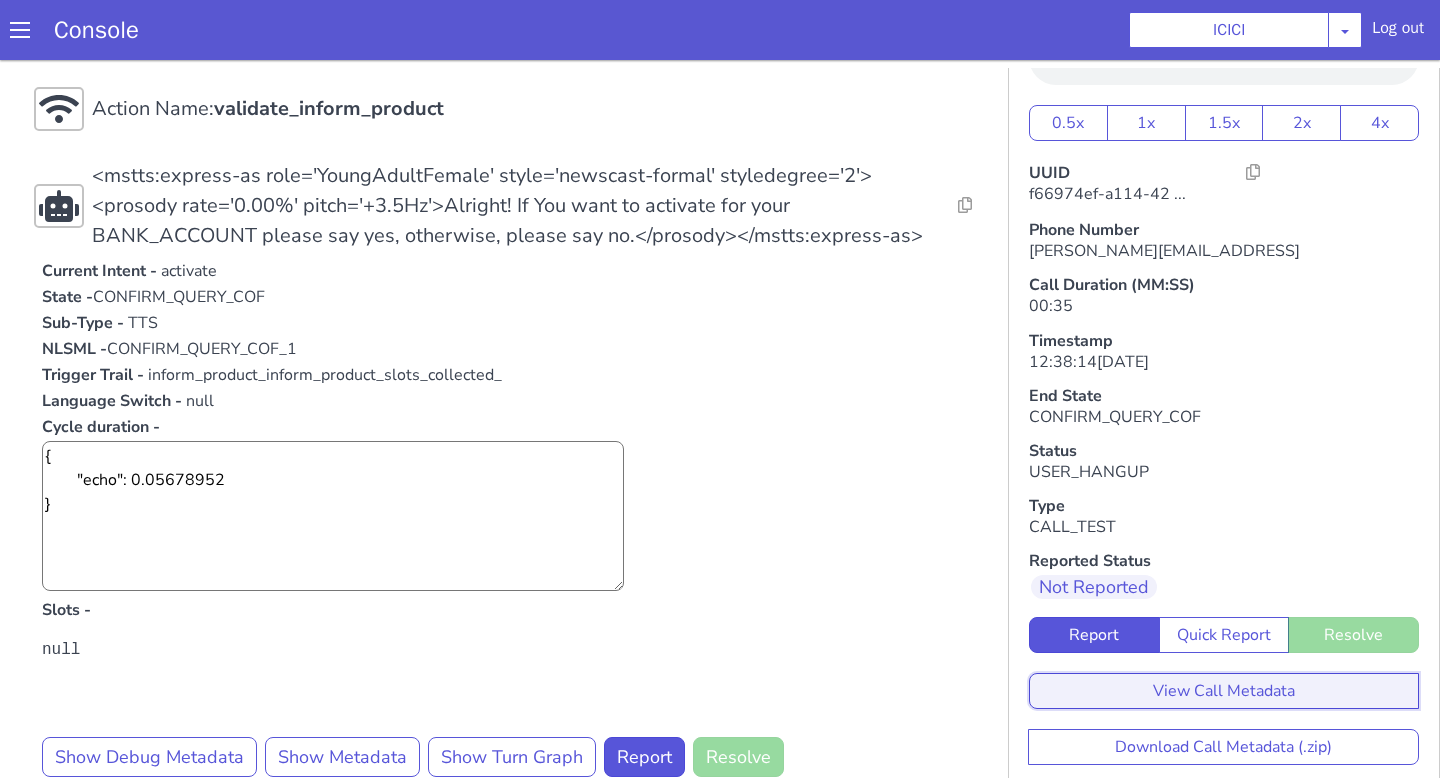 click on "View Call Metadata" at bounding box center [1224, 691] 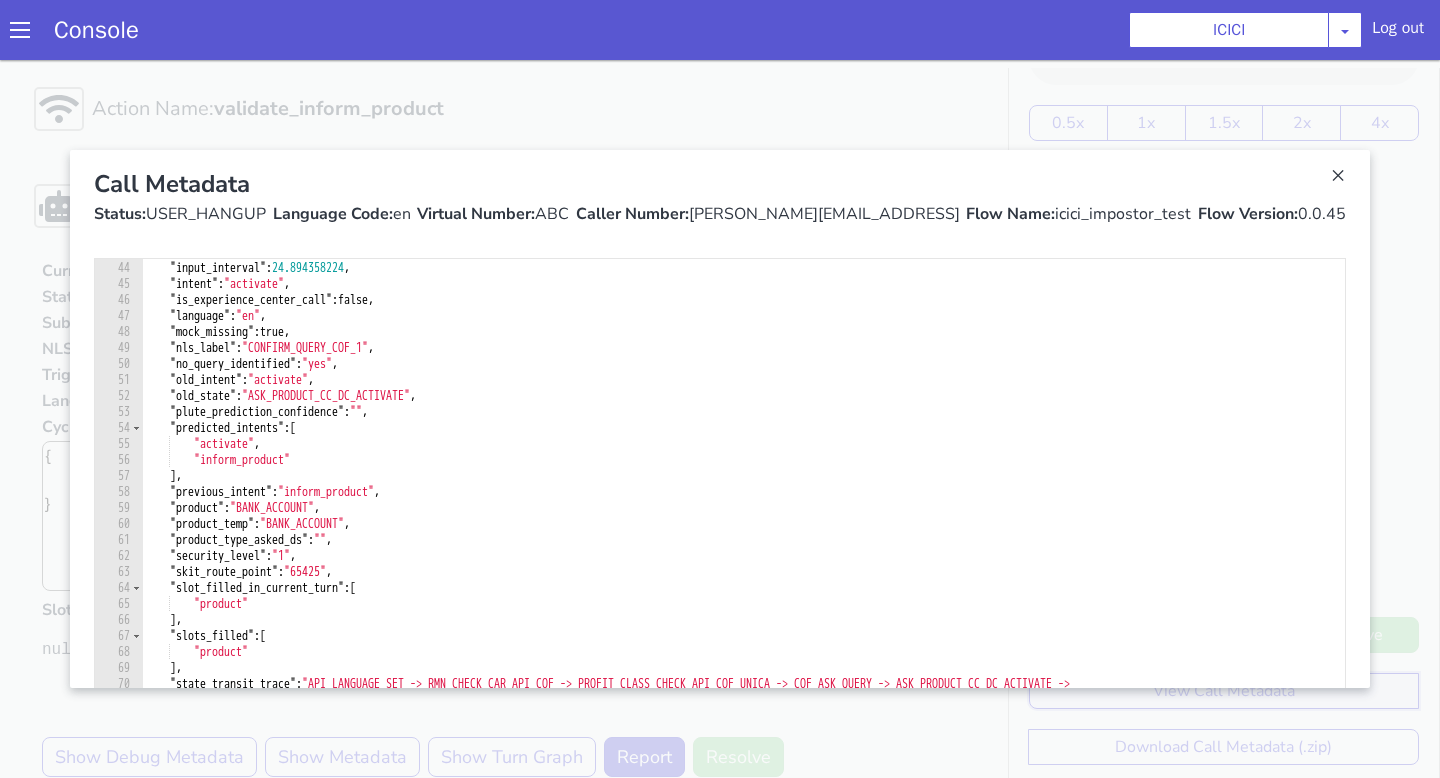 scroll, scrollTop: 711, scrollLeft: 0, axis: vertical 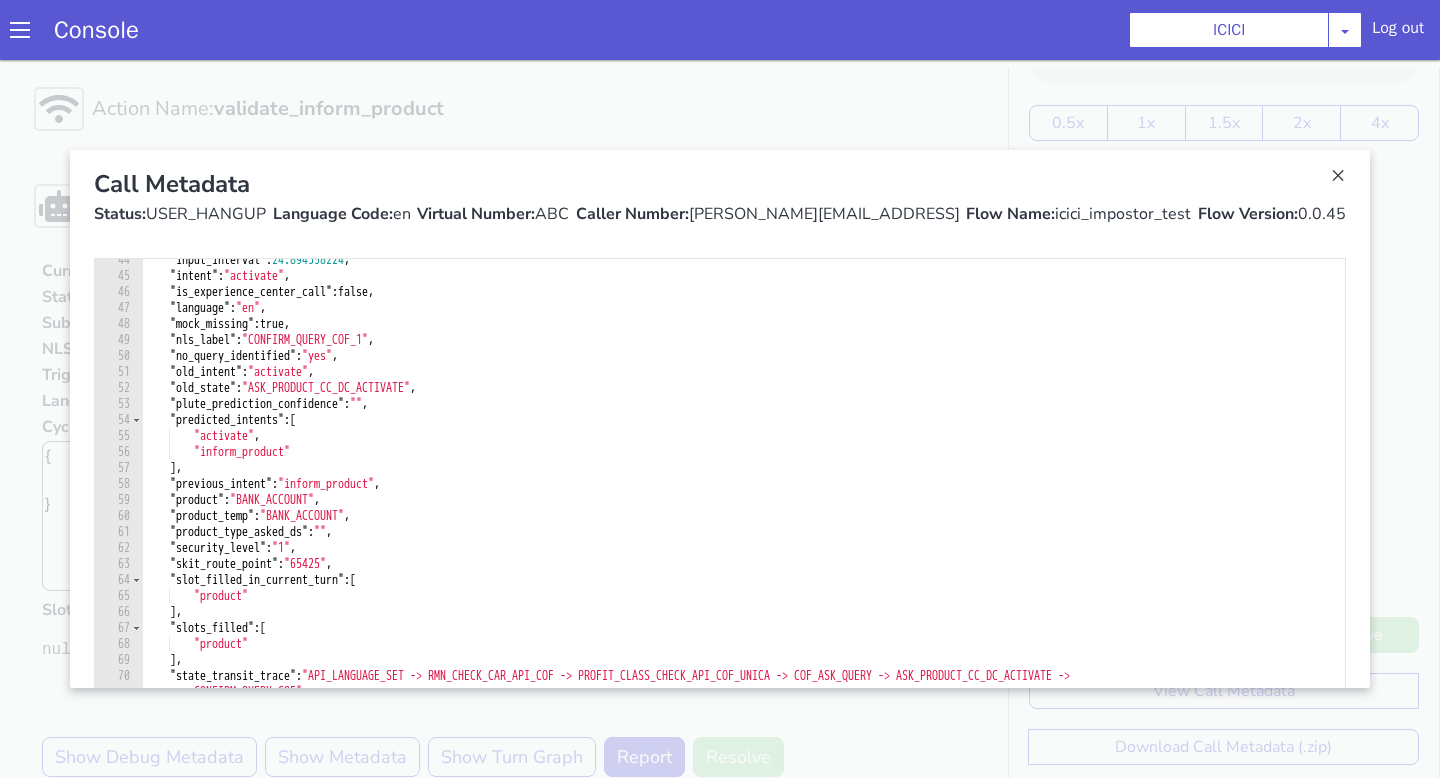 click on "Call Metadata" at bounding box center (720, 184) 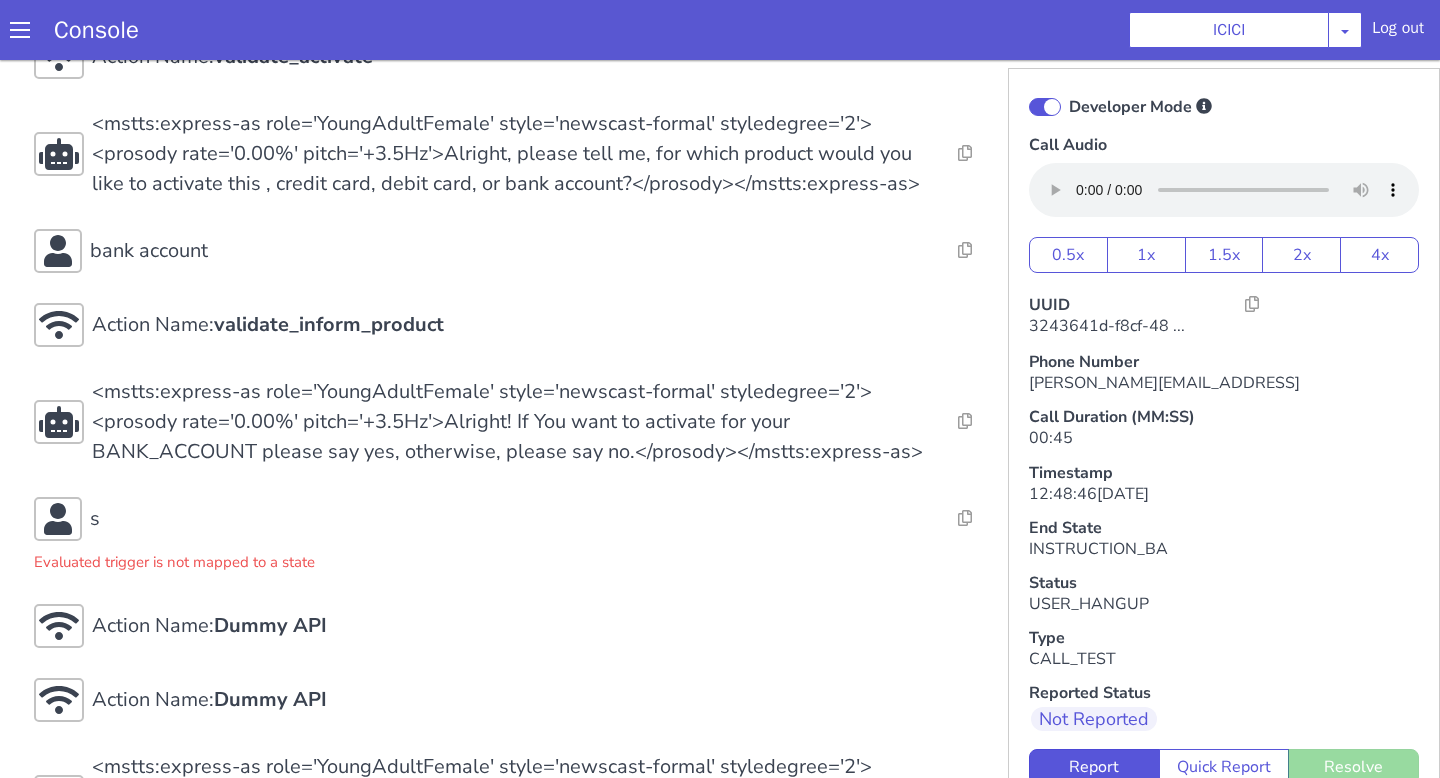 scroll, scrollTop: 596, scrollLeft: 0, axis: vertical 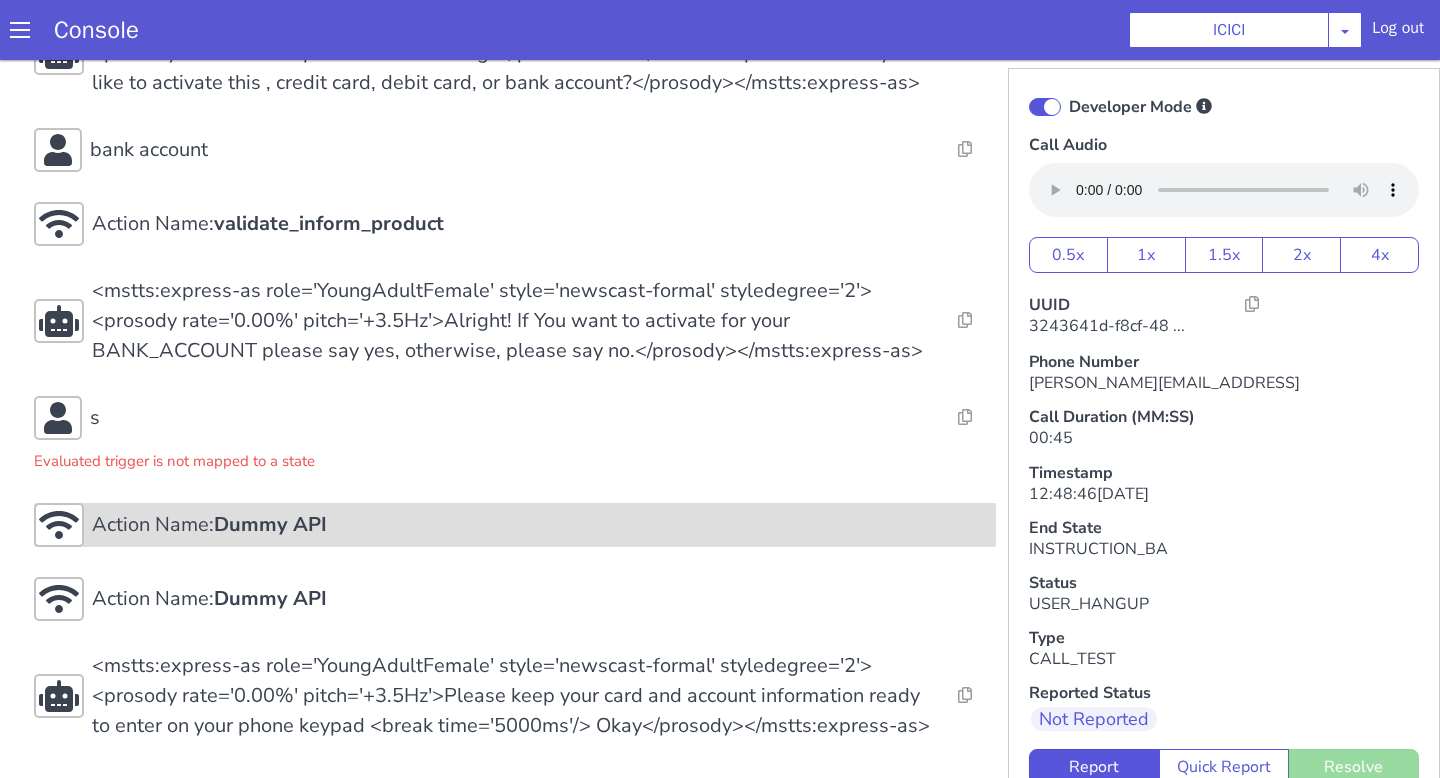 click on "Action Name:  Dummy API" at bounding box center [515, 525] 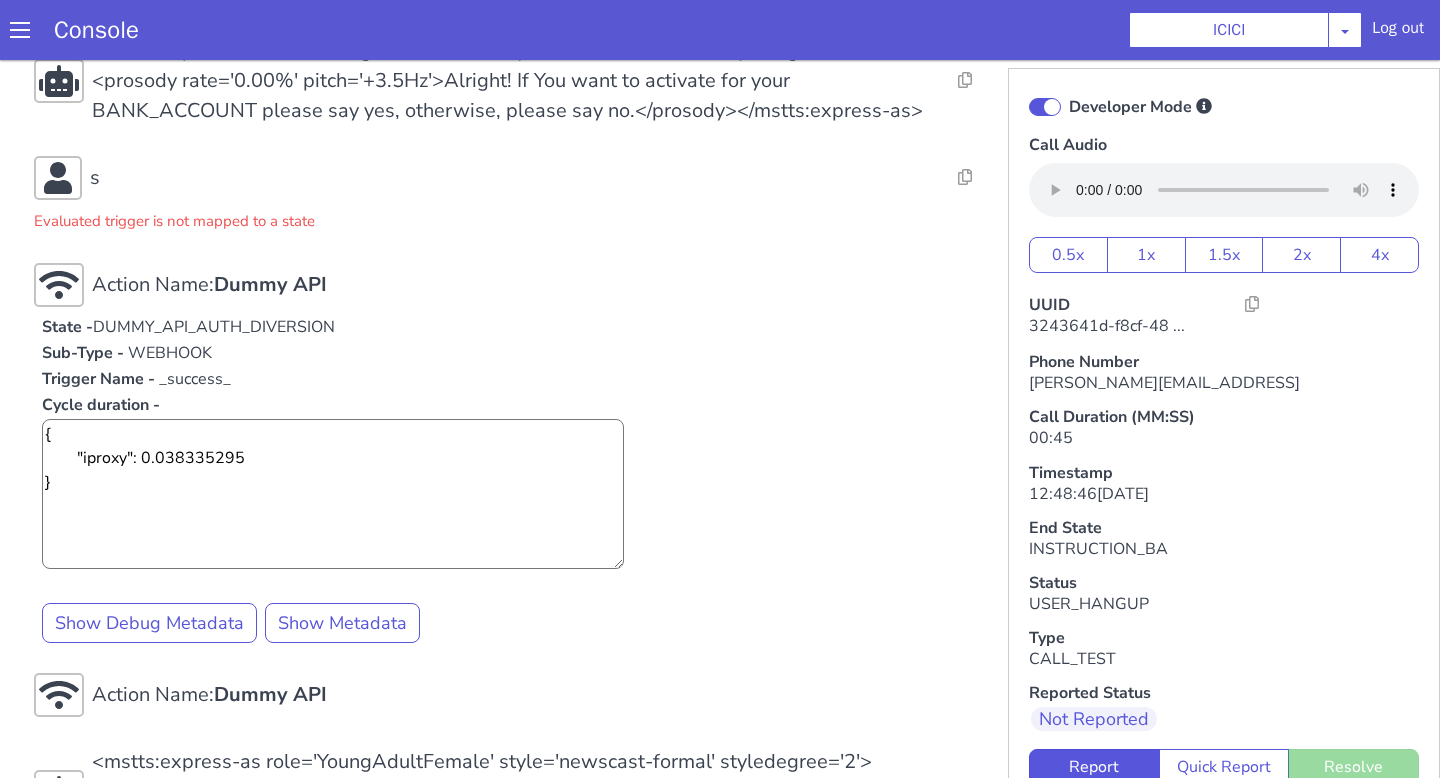 scroll, scrollTop: 932, scrollLeft: 0, axis: vertical 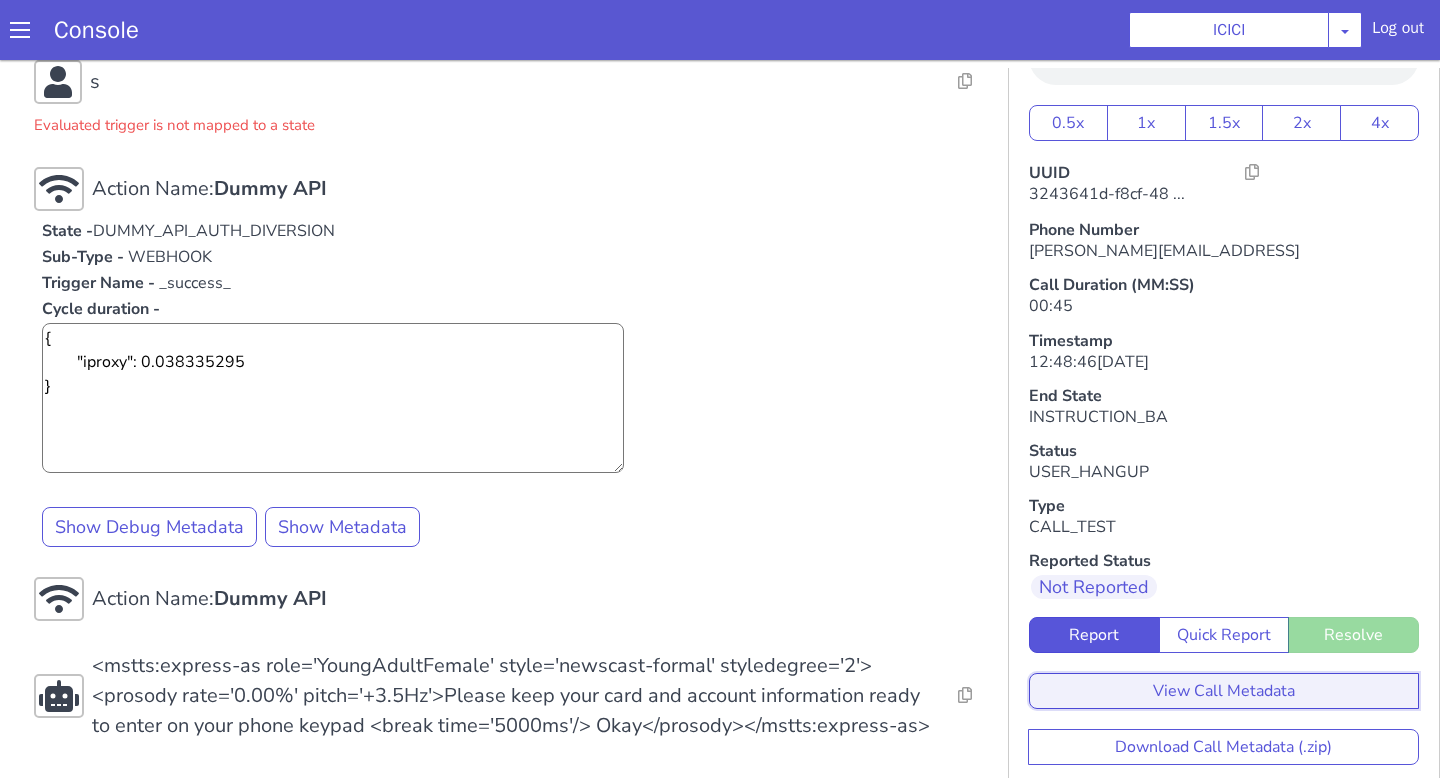 click on "View Call Metadata" at bounding box center (1224, 691) 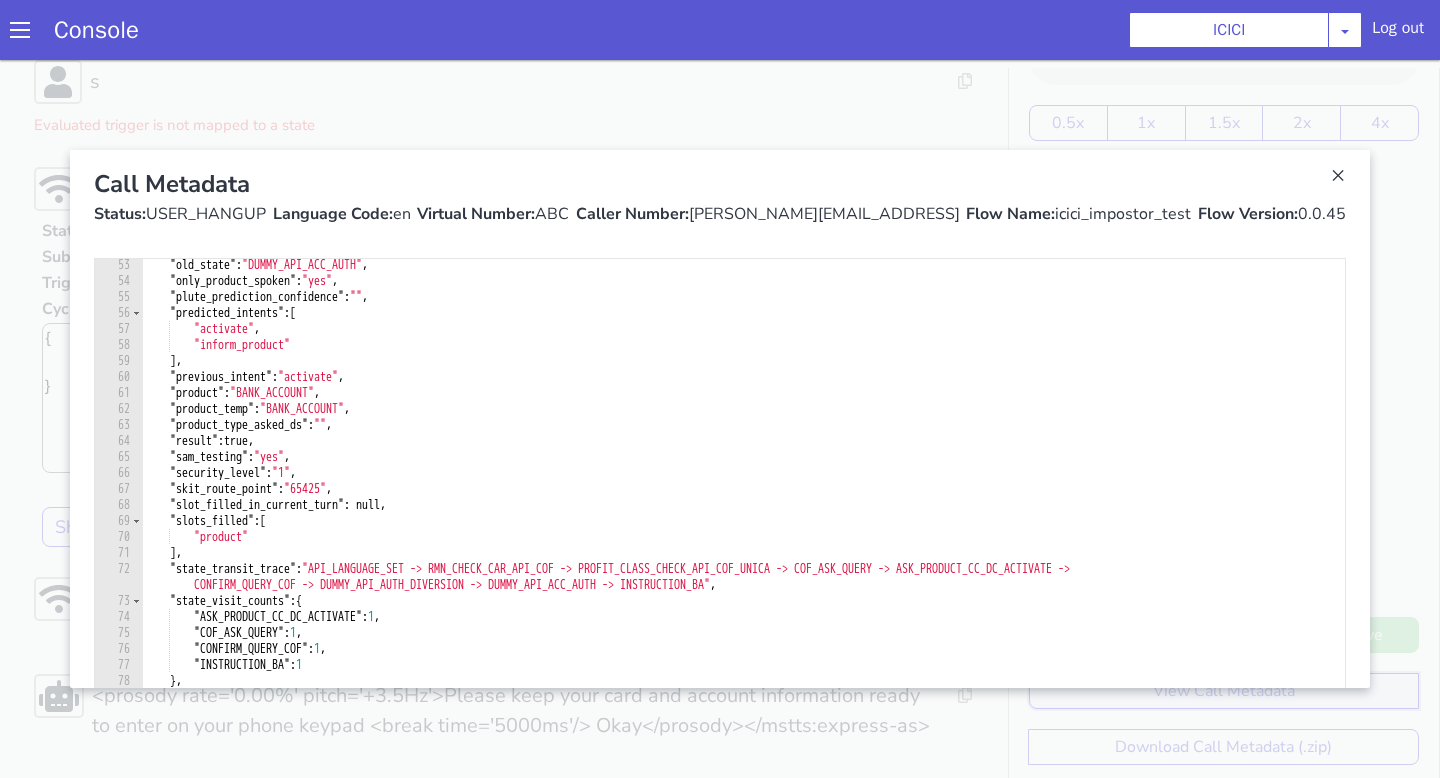 scroll, scrollTop: 852, scrollLeft: 0, axis: vertical 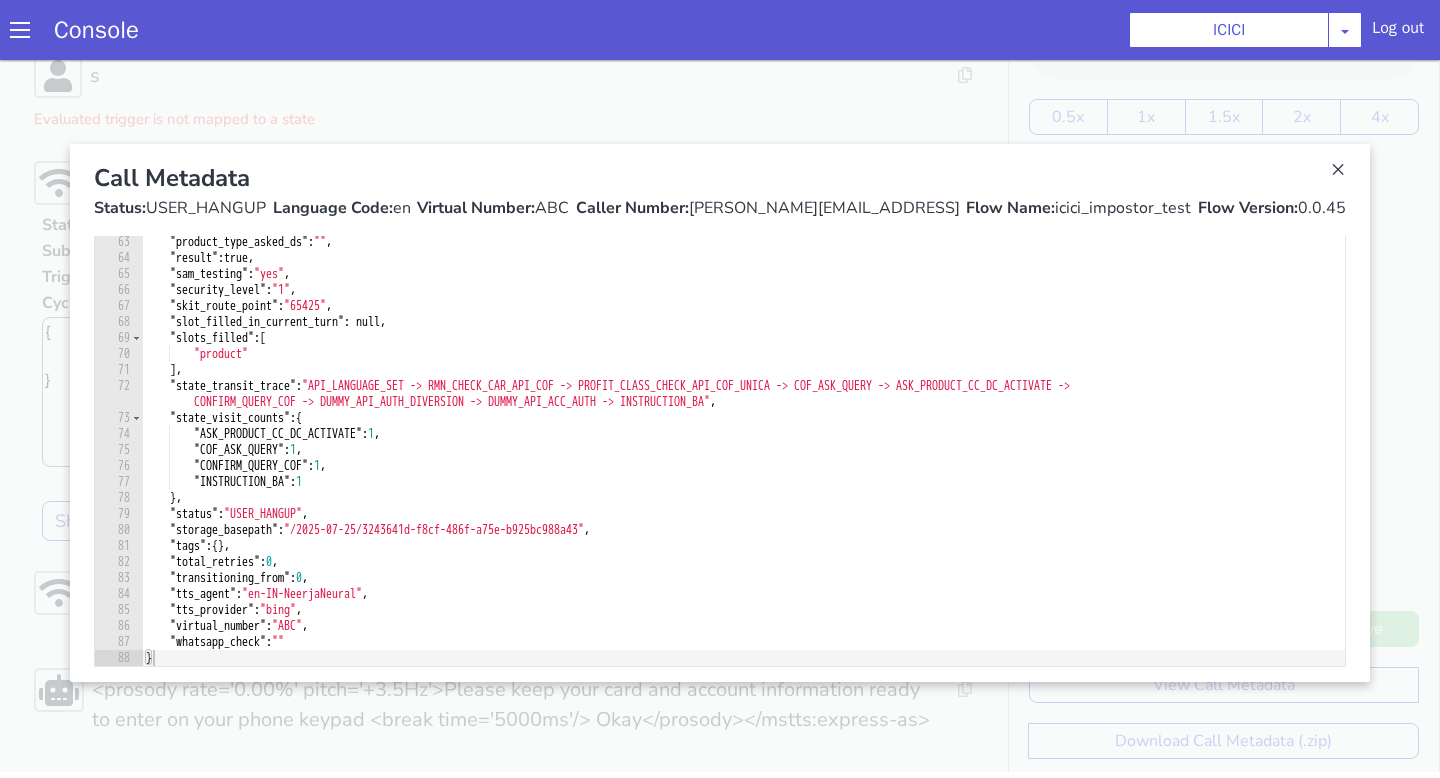 click at bounding box center [720, 413] 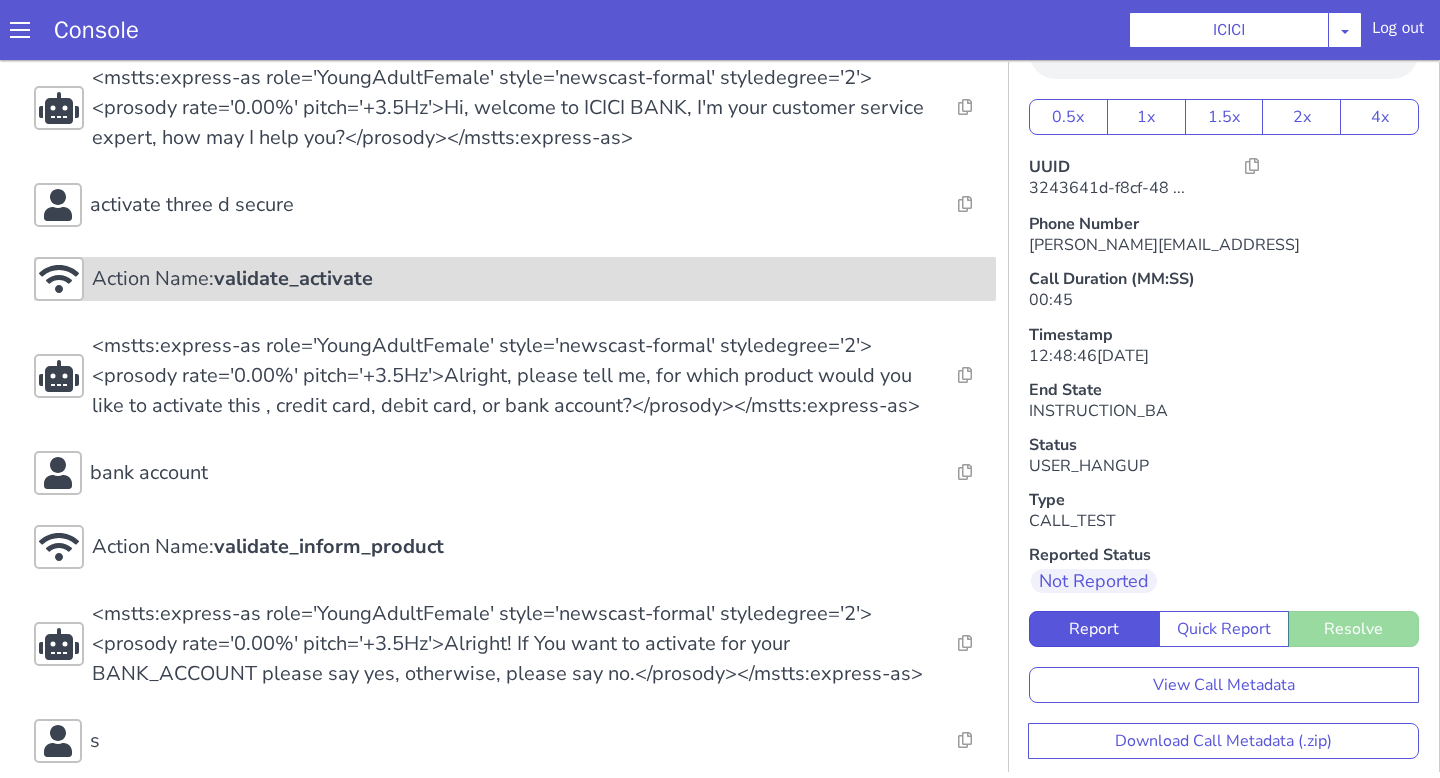 scroll, scrollTop: 268, scrollLeft: 0, axis: vertical 